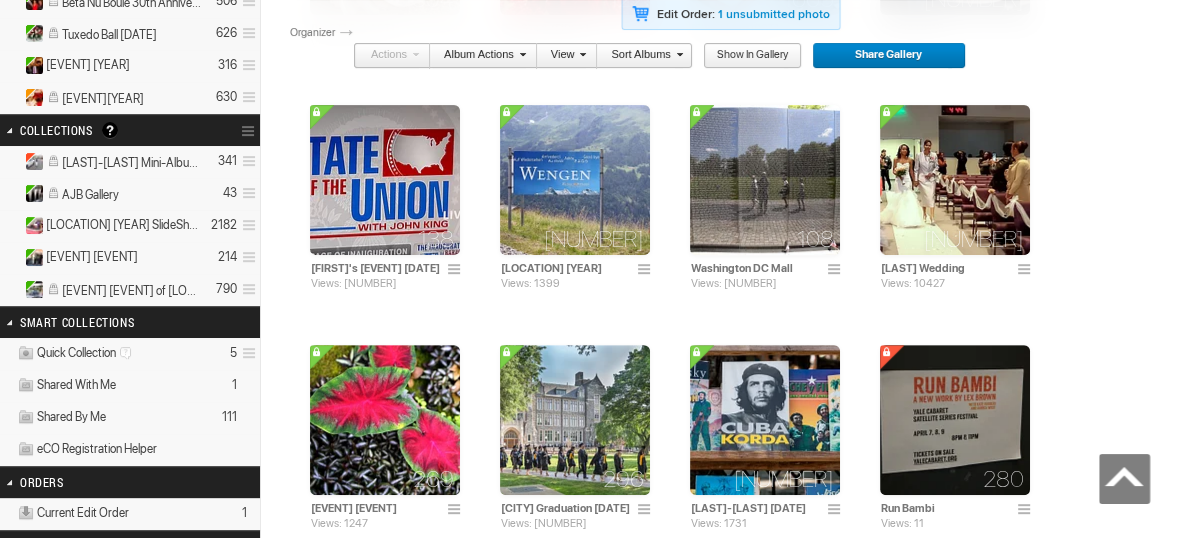 scroll, scrollTop: 7837, scrollLeft: 0, axis: vertical 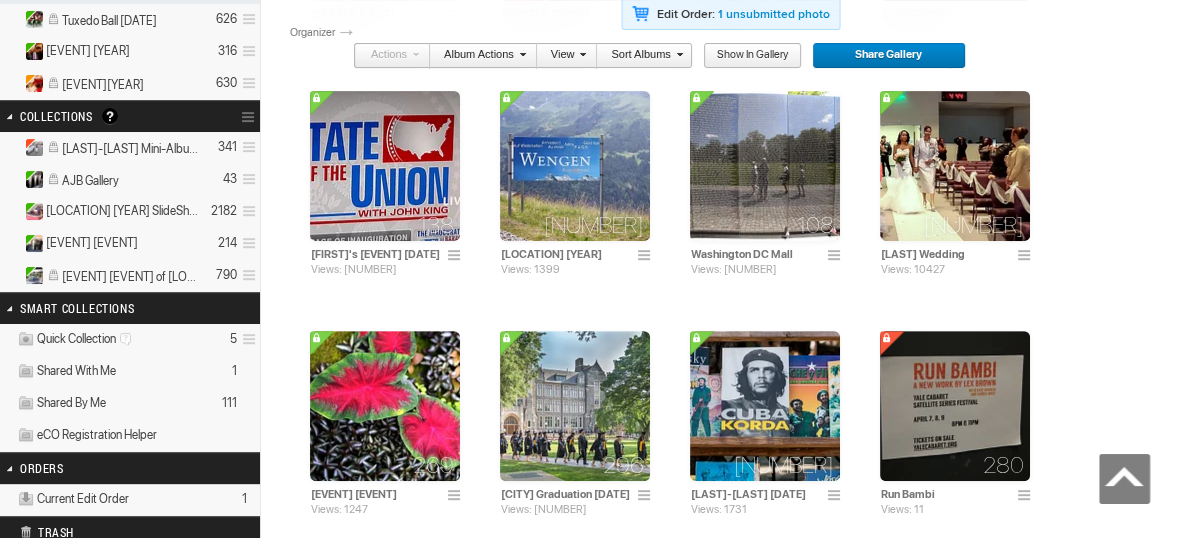 click on "Shared By Me" at bounding box center (71, 403) 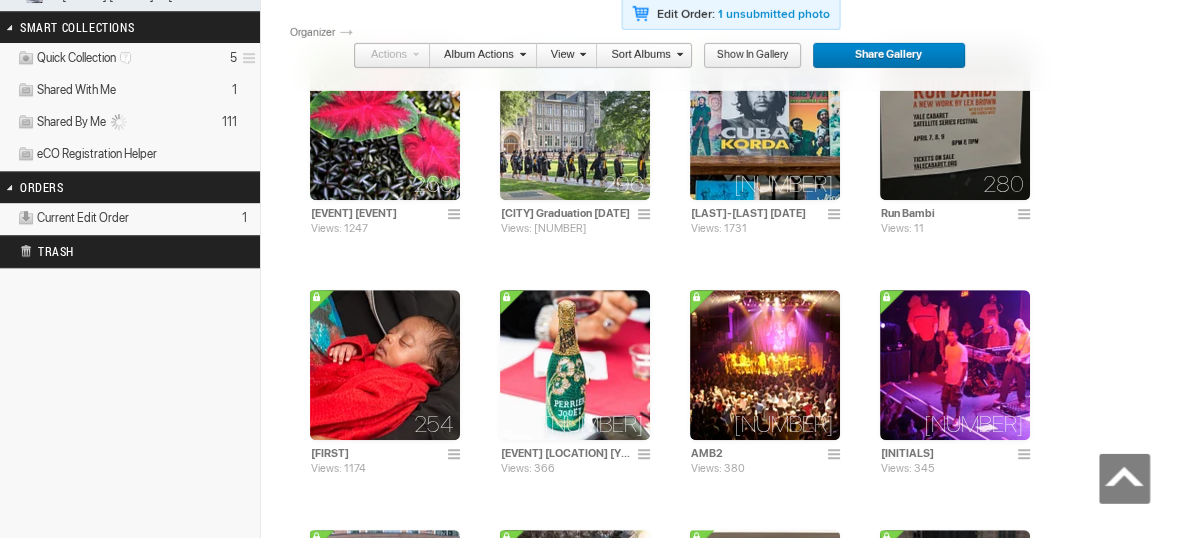 scroll, scrollTop: 8151, scrollLeft: 0, axis: vertical 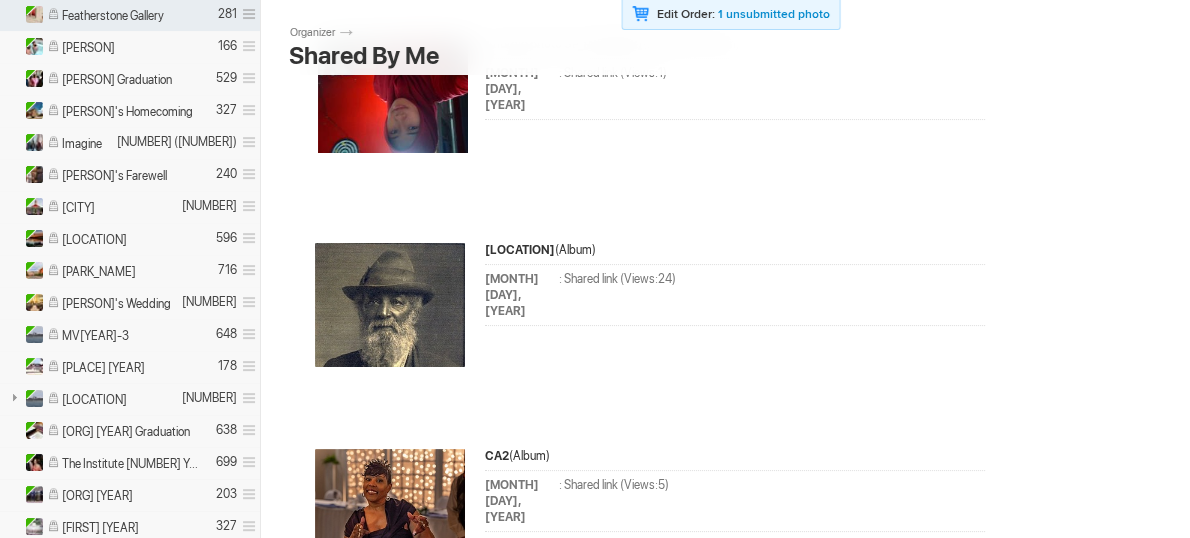 click at bounding box center (14, 397) 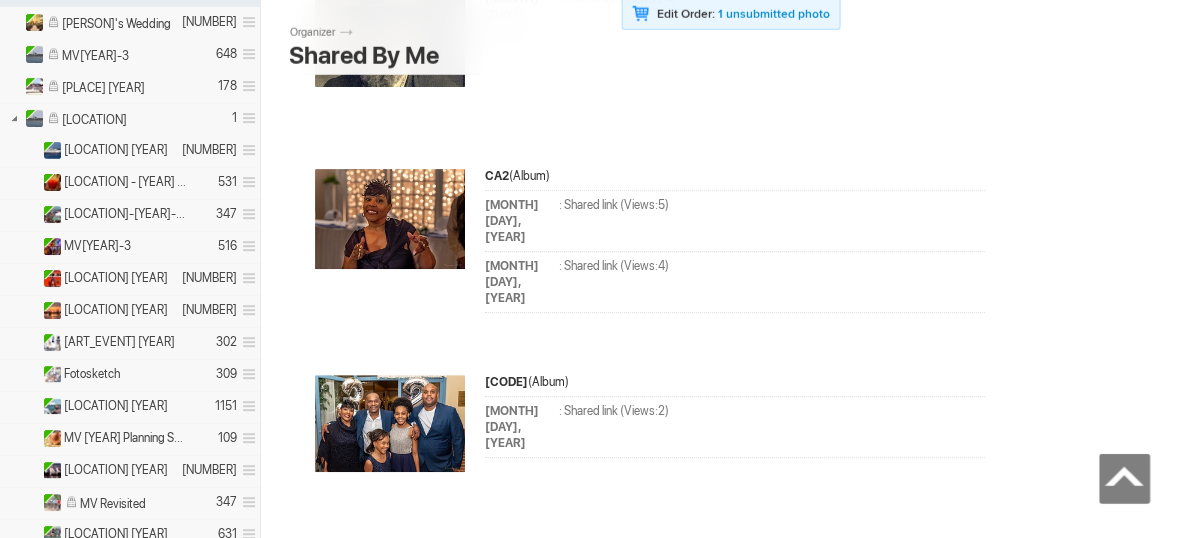 scroll, scrollTop: 731, scrollLeft: 0, axis: vertical 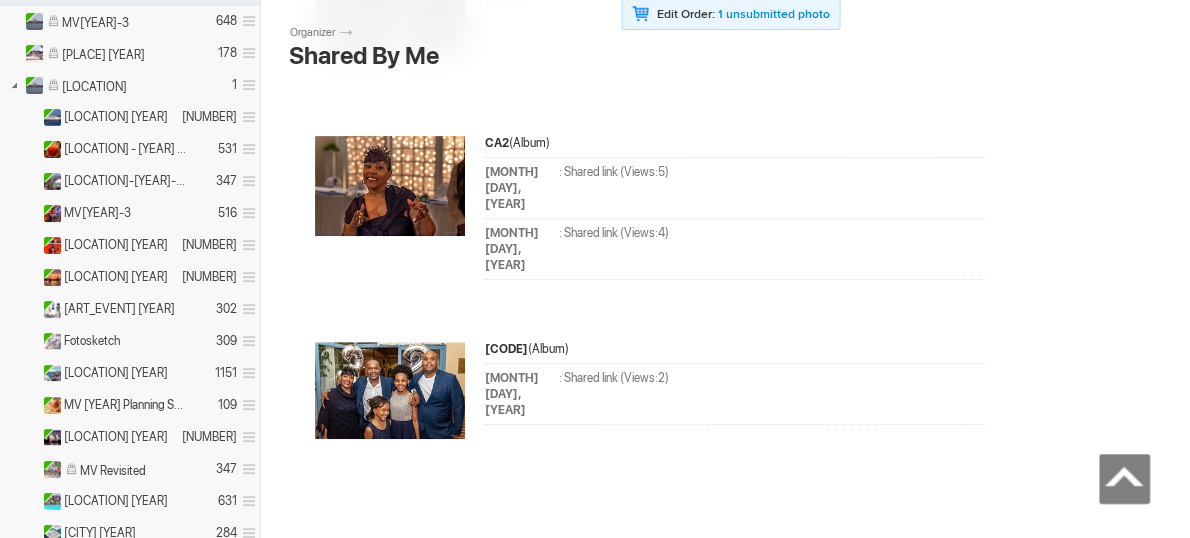 click at bounding box center [14, 84] 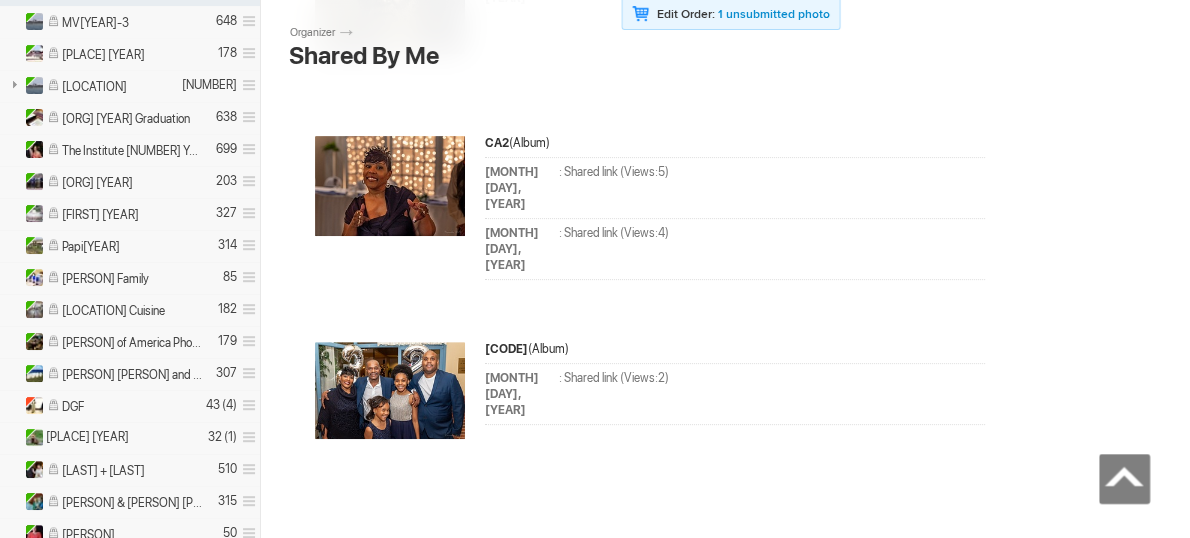 click at bounding box center (14, 84) 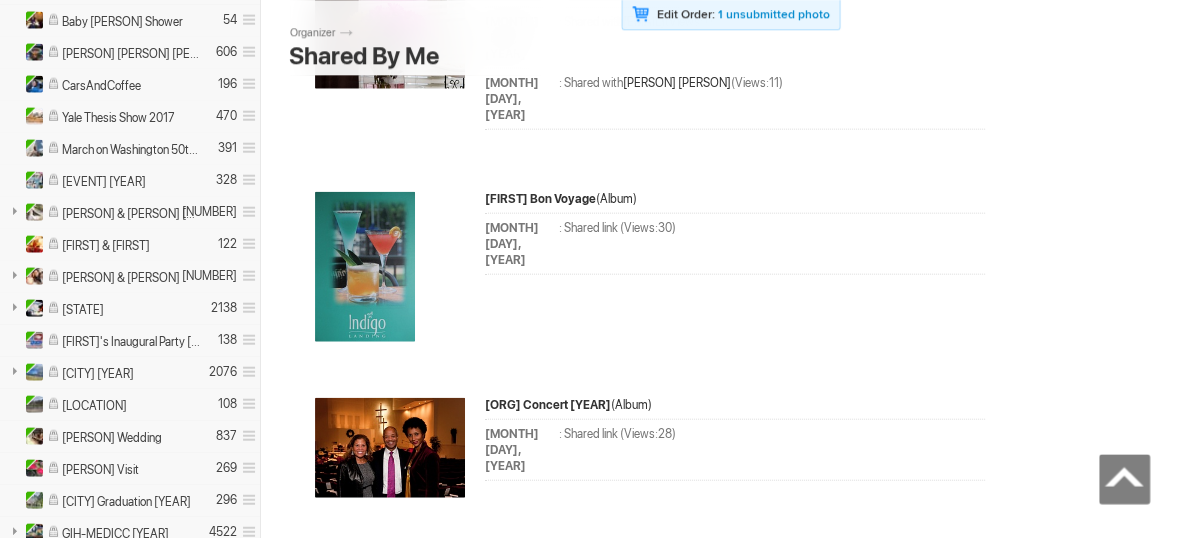 scroll, scrollTop: 4493, scrollLeft: 0, axis: vertical 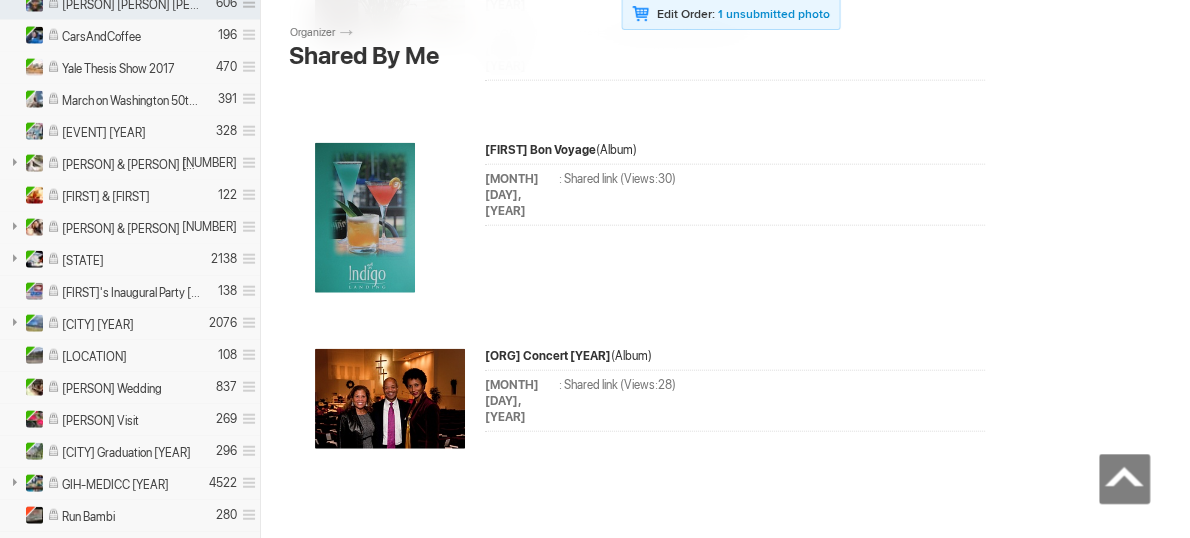 click at bounding box center (14, 322) 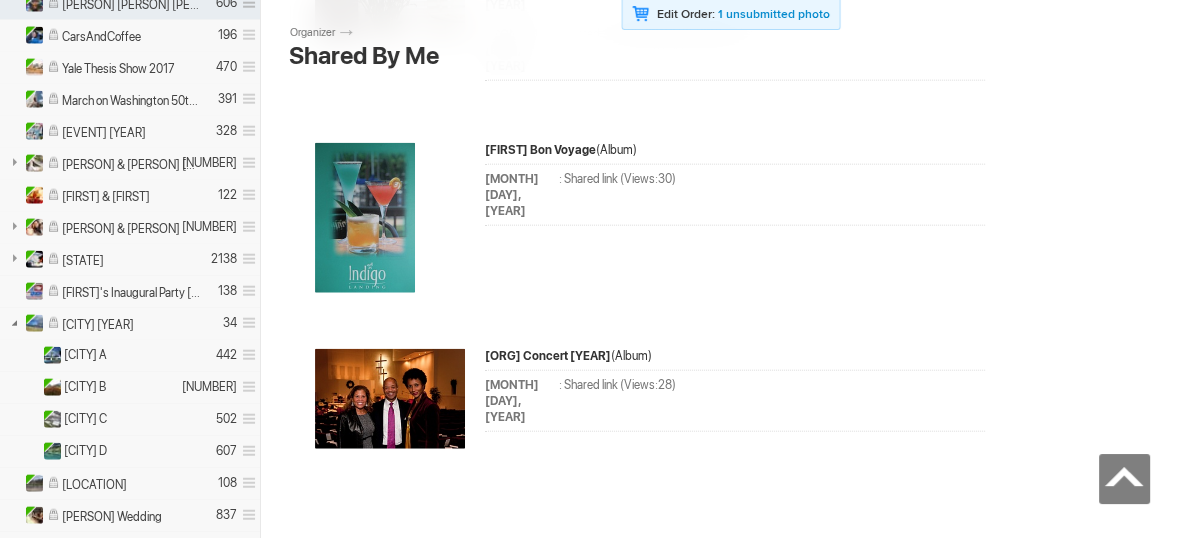 click at bounding box center (14, 322) 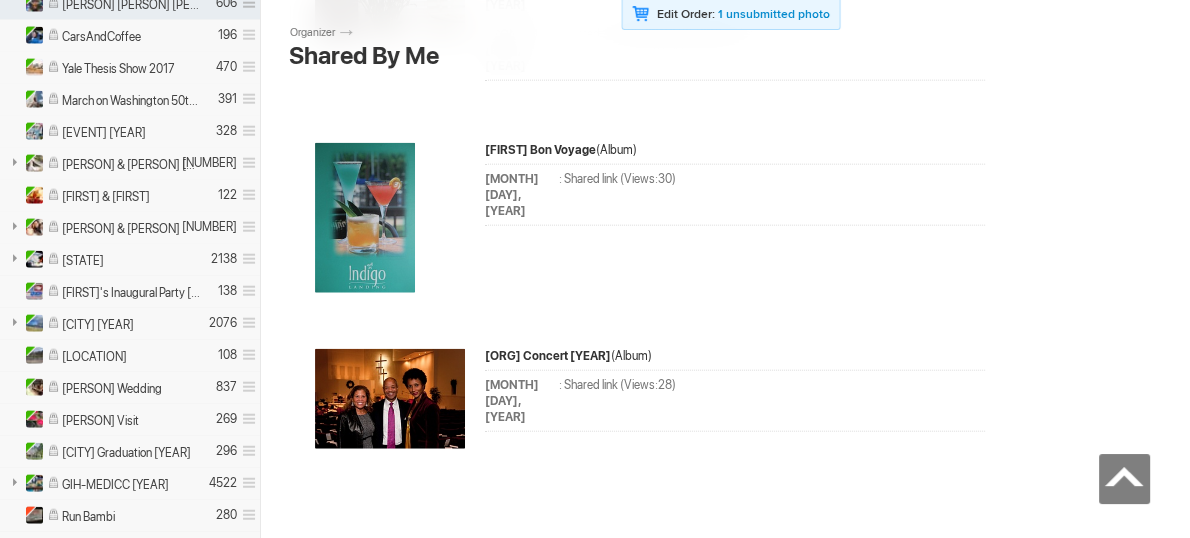 click on "Zurich 2016
2076" at bounding box center (130, 324) 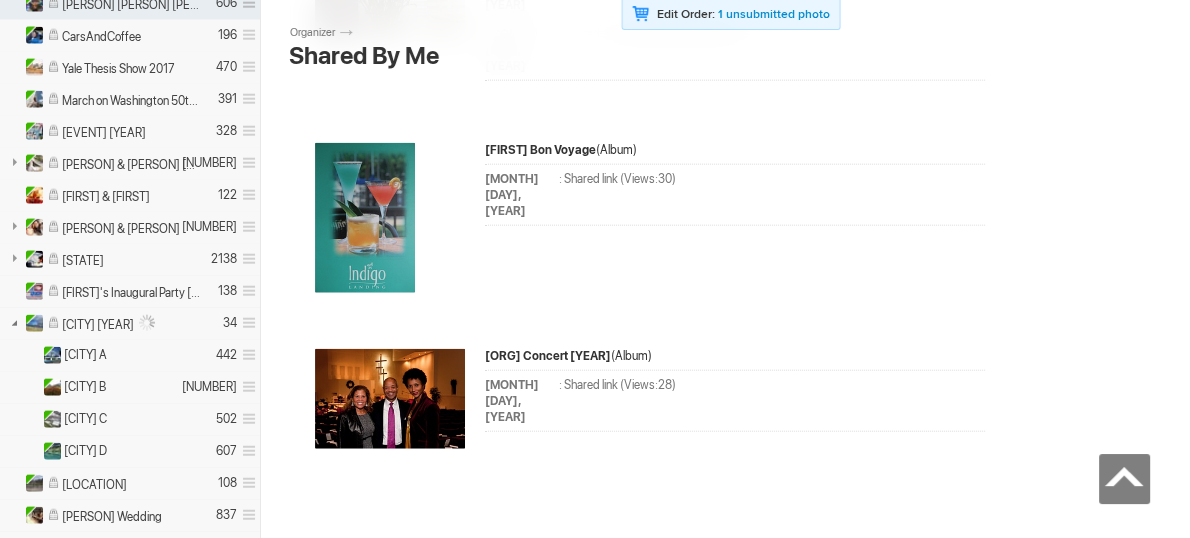 click at bounding box center [14, 322] 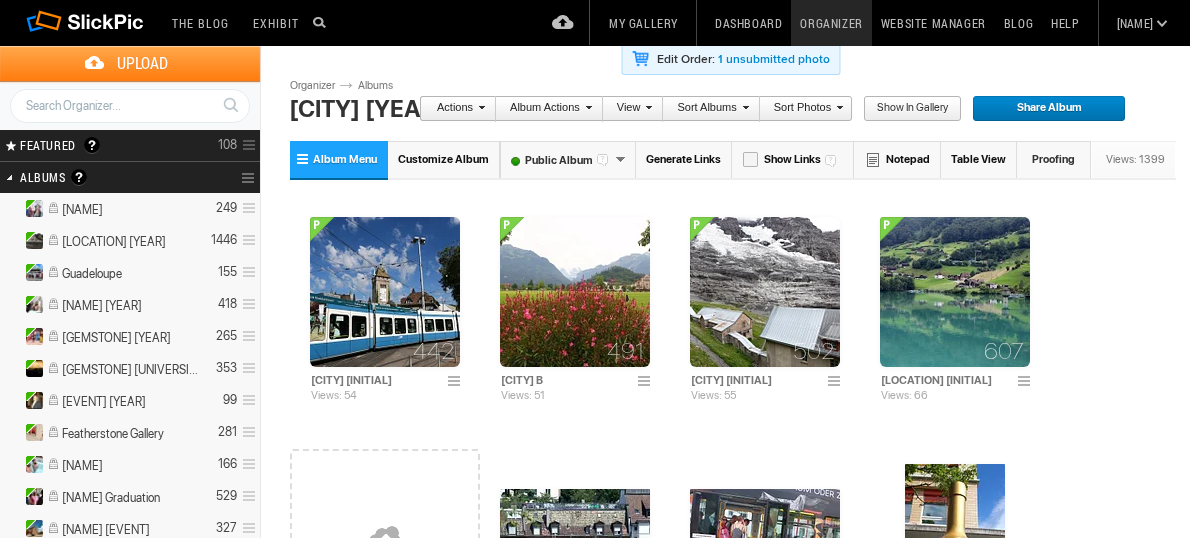 scroll, scrollTop: 0, scrollLeft: 0, axis: both 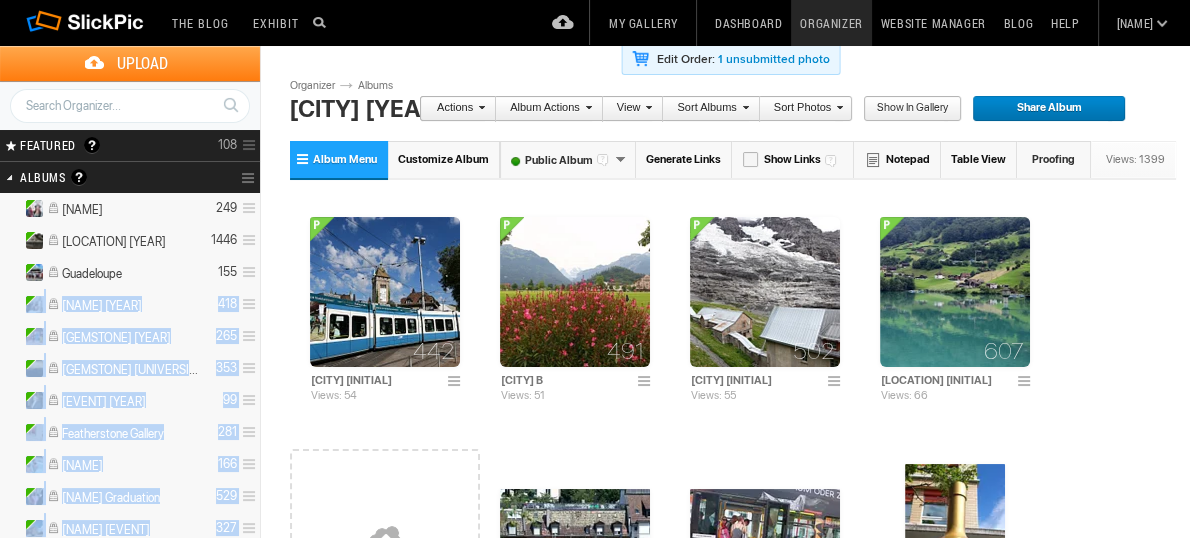click on "Search
FEATURED GALLERY Visible Invisible
Your Featured Gallery is the place to showcase the very best photos from your public albums.  Here you can even display photos from your Unlisted albums.
Benefits of the Featured Gallery:
It shows all of your best photos in one place, it’s a mini-portfolio for your gallery!
It’s good for SEO (Search Engine Optimization)
It might be accepted to the SlickPic Exhibit: SlickPic's team of curators look through your Featured Gallery and might even add a photo that they love to be displayed on the SlickPic Exhibit. These selected photos might also be displayed on SlickPic social media accounts like Facebook, Instagram, etc with photo credits to you. That provides you SEO "backlink".  Please see Terms of Use.
FEATURED
Visible" at bounding box center [130, 4553] 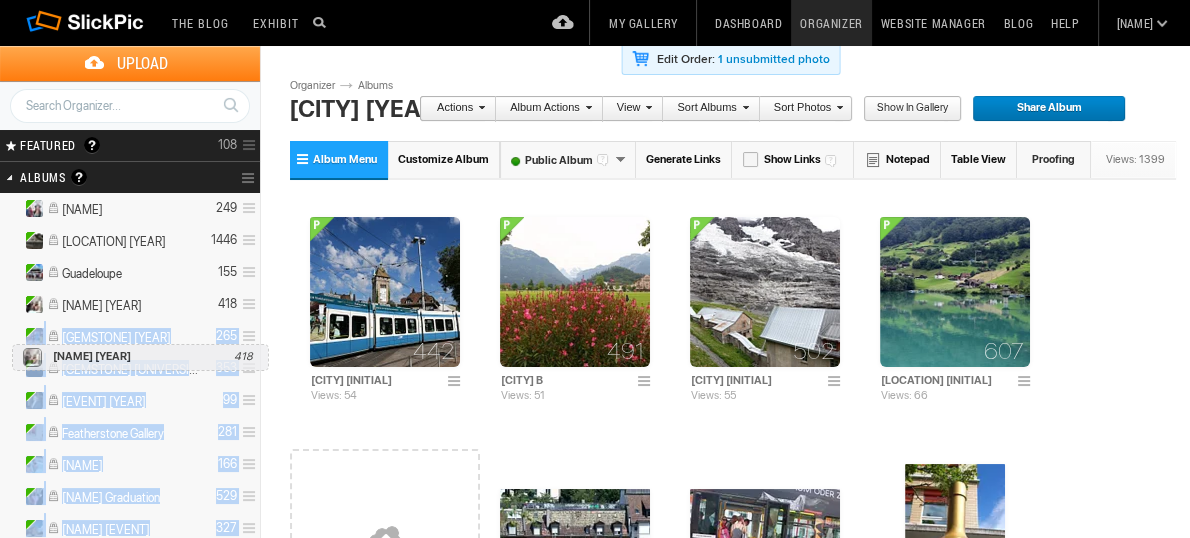 drag, startPoint x: 51, startPoint y: 318, endPoint x: 7, endPoint y: 334, distance: 46.818798 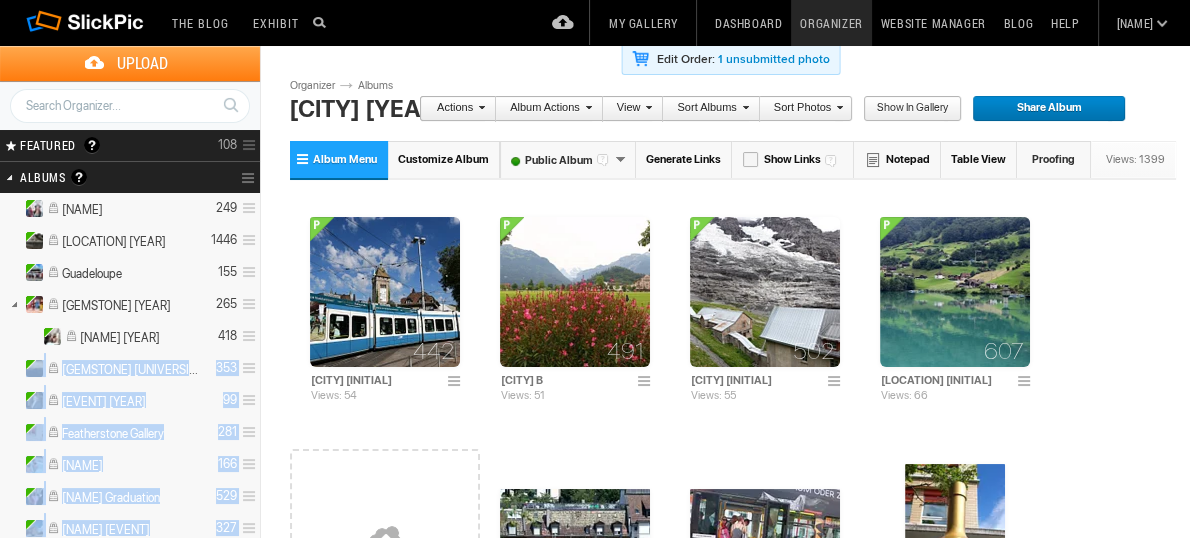 click on "Carnelian 2023
265
Nicole 2023
418" at bounding box center (130, 321) 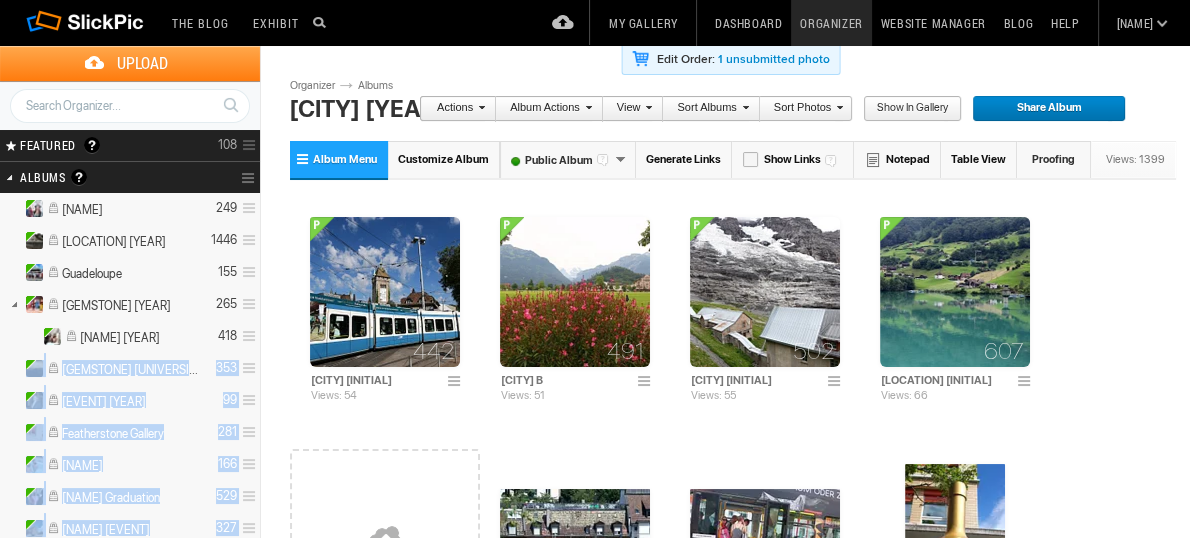 click on "[FIRST] [DATE]
[NUMBER]" at bounding box center [130, 337] 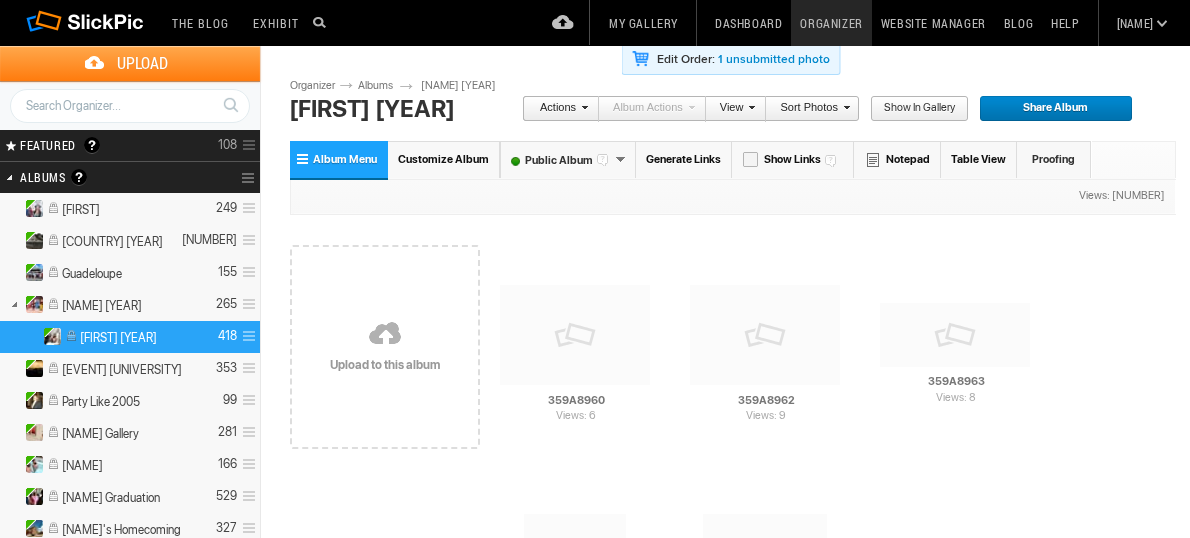 scroll, scrollTop: 0, scrollLeft: 0, axis: both 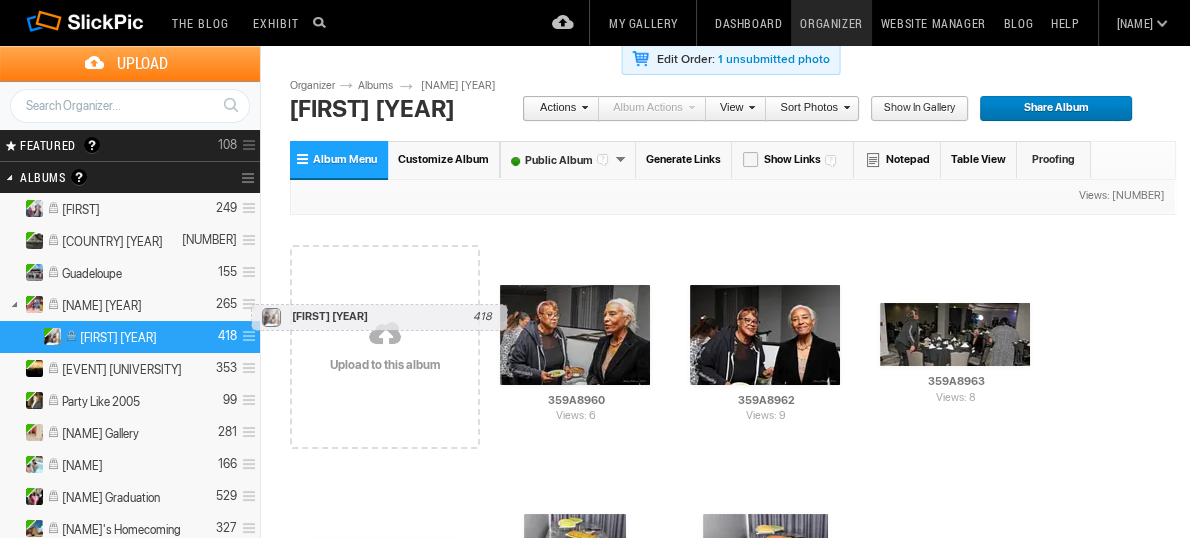 drag, startPoint x: 249, startPoint y: 335, endPoint x: 246, endPoint y: 294, distance: 41.109608 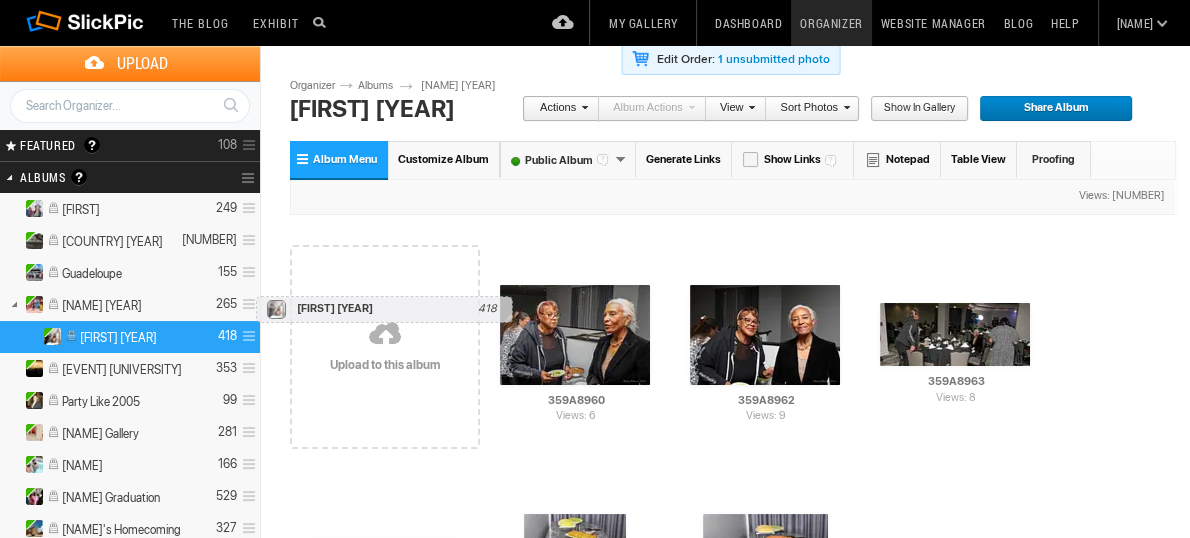 drag, startPoint x: 254, startPoint y: 339, endPoint x: 251, endPoint y: 285, distance: 54.08327 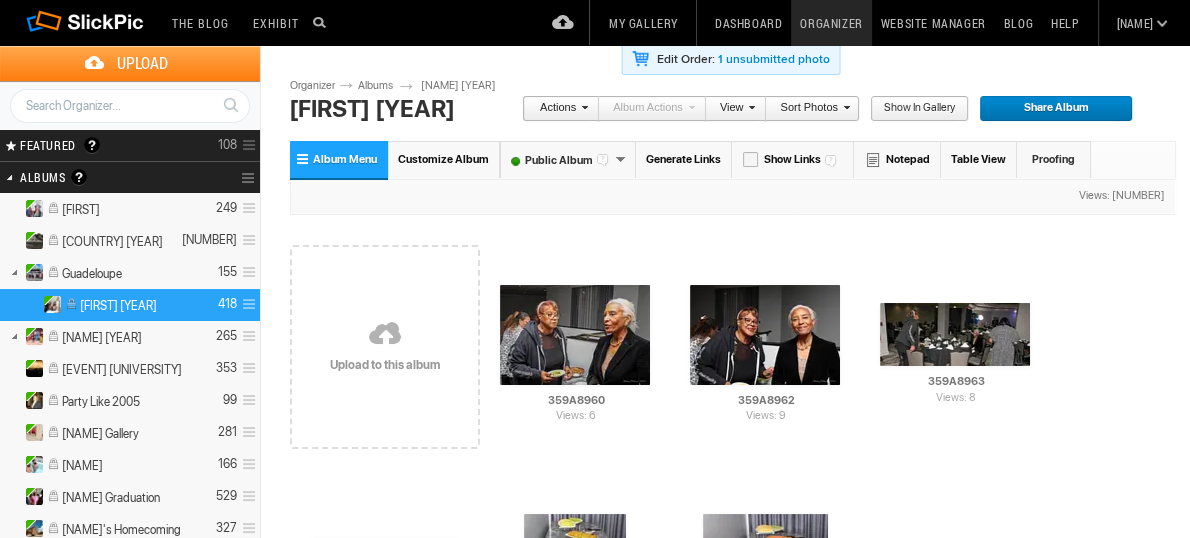 click at bounding box center (246, 272) 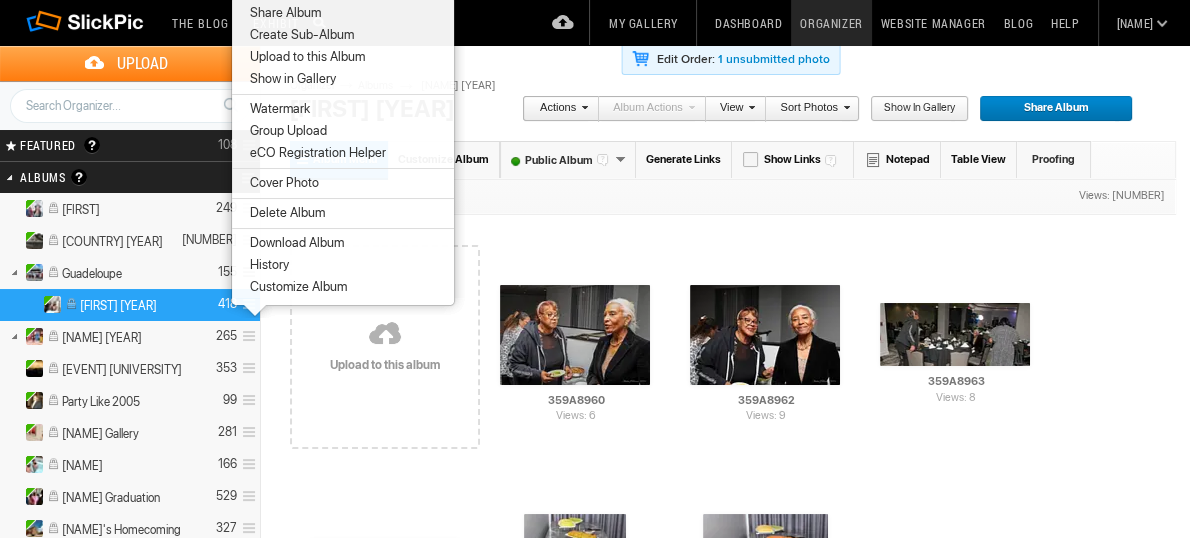 drag, startPoint x: 254, startPoint y: 284, endPoint x: 271, endPoint y: 322, distance: 41.62932 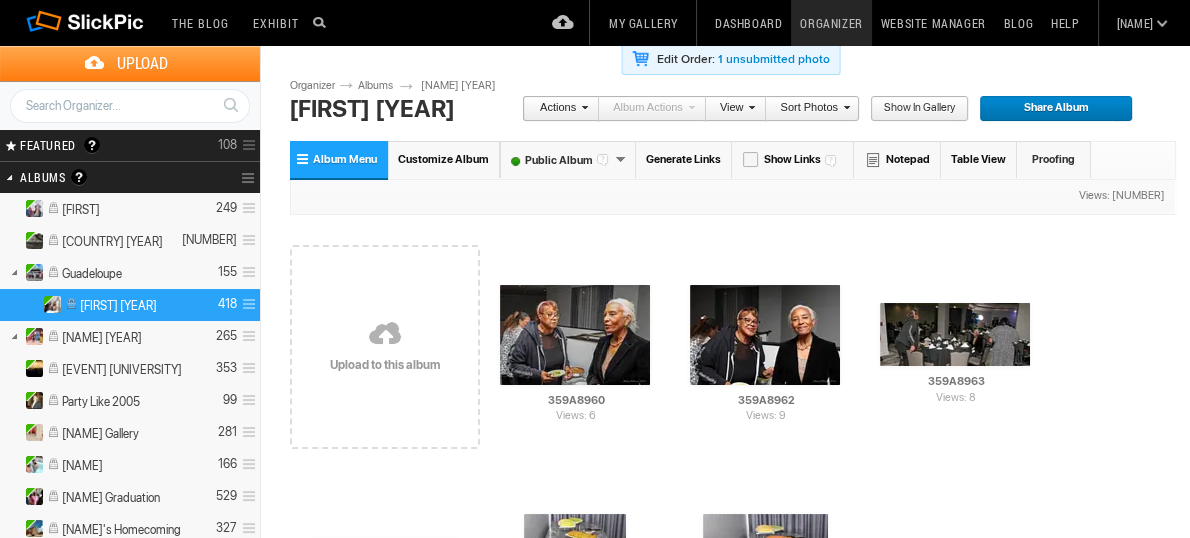 click on "Nicole 2023
418" at bounding box center (130, 305) 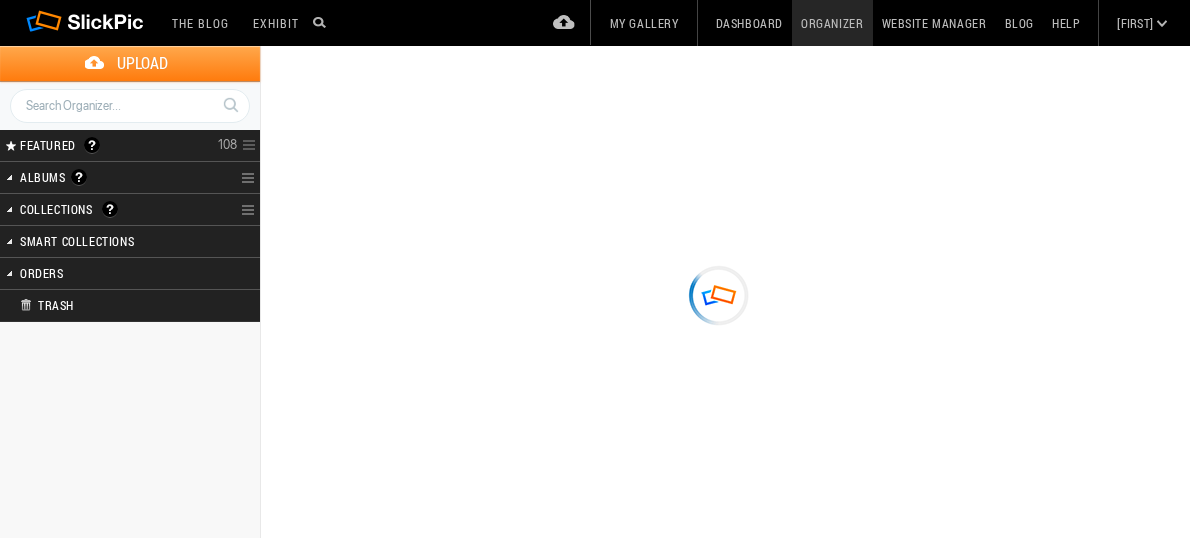 scroll, scrollTop: 0, scrollLeft: 0, axis: both 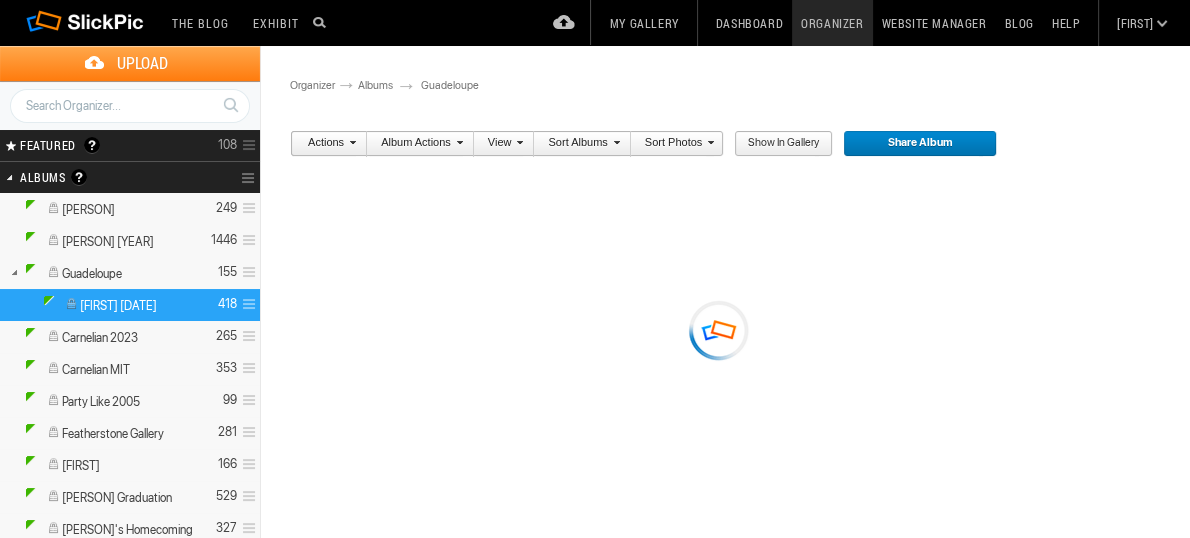 type on "[FIRST] [DATE]" 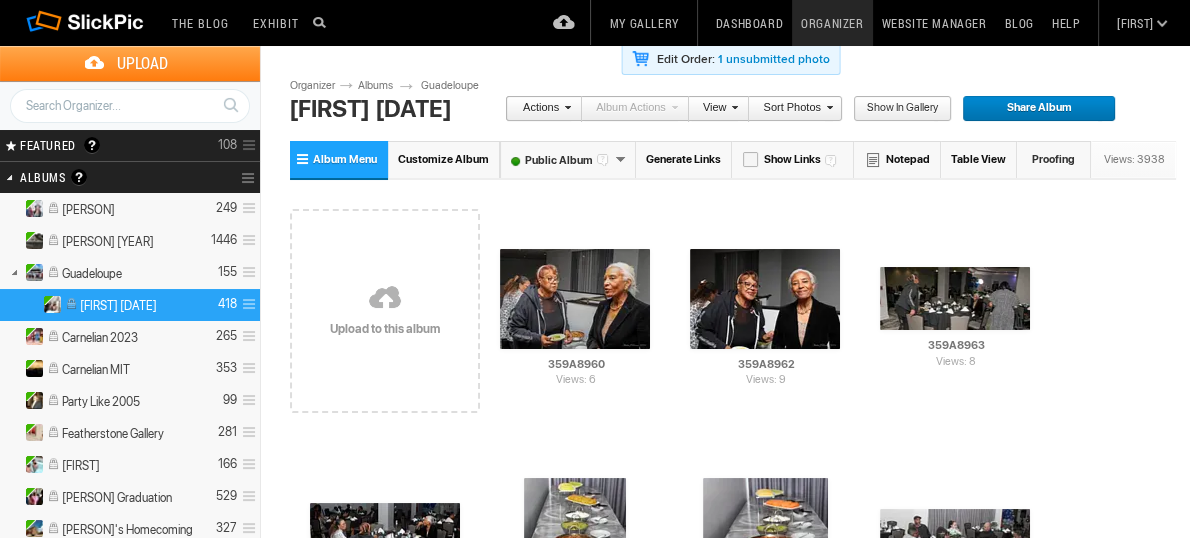 click on "[FIRST]
[NUMBER]" at bounding box center [130, 465] 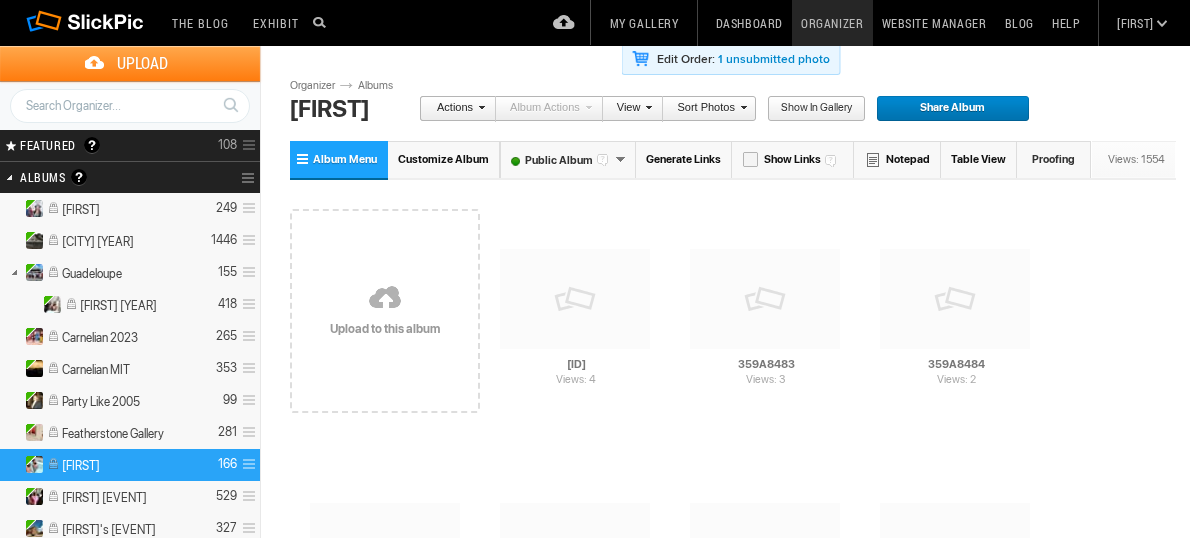 scroll, scrollTop: 0, scrollLeft: 0, axis: both 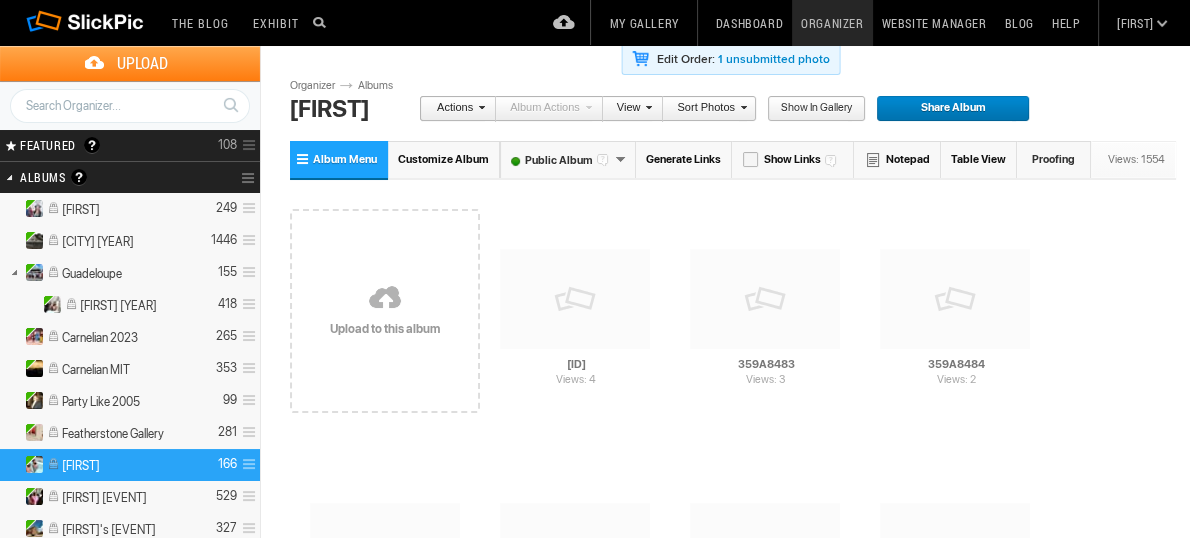 click at bounding box center (14, 271) 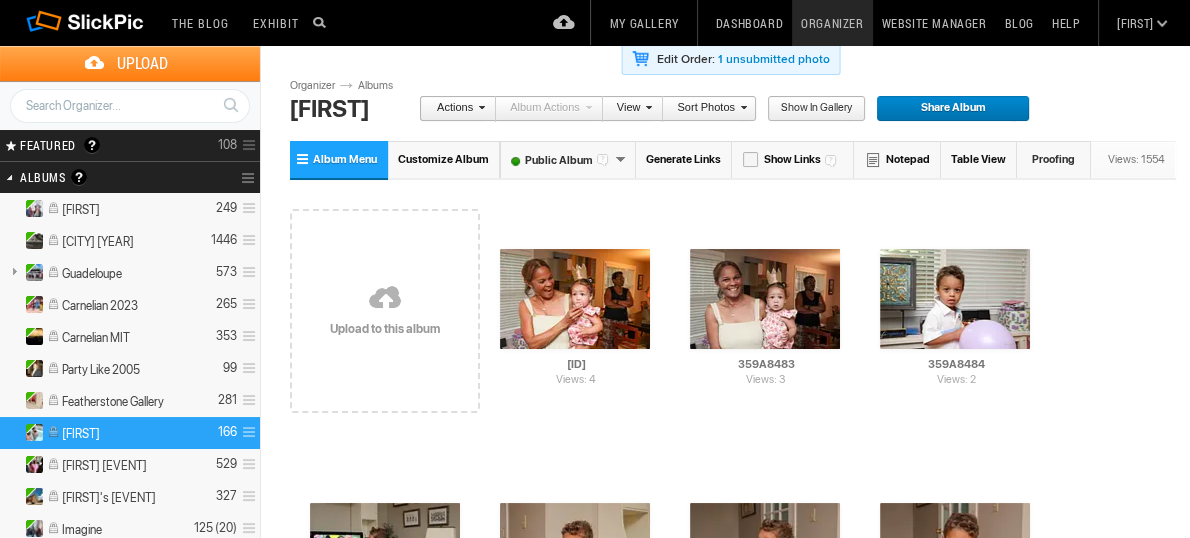 click at bounding box center (14, 271) 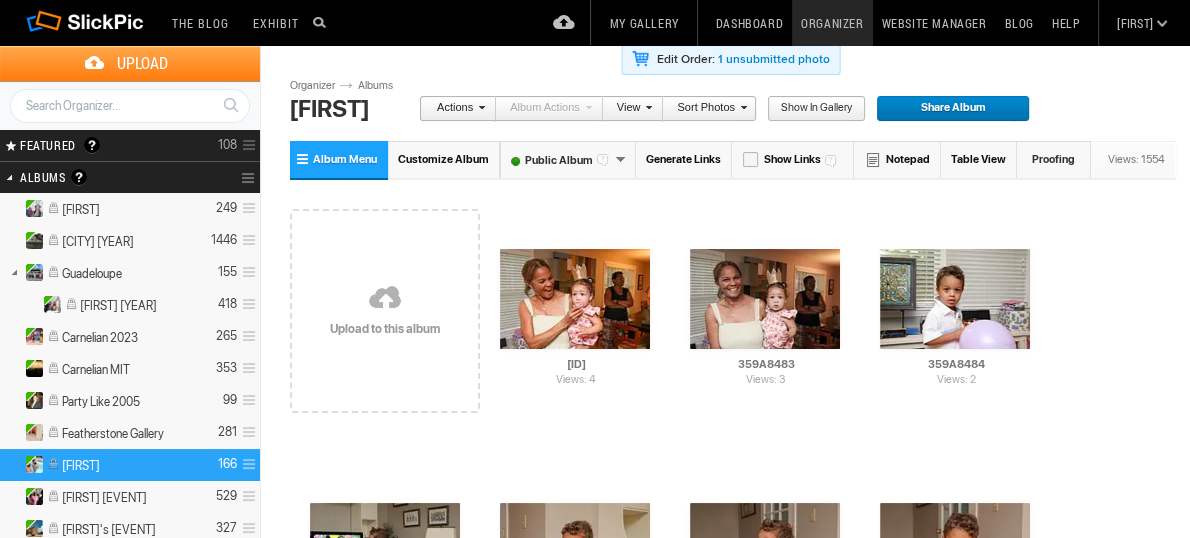 click at bounding box center [14, 271] 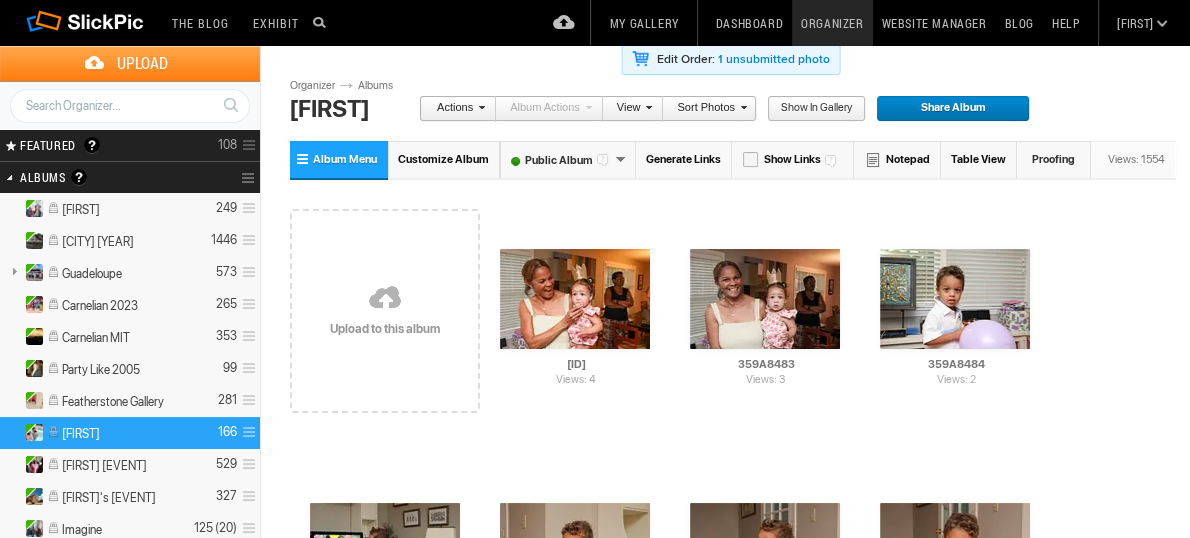 click at bounding box center [14, 271] 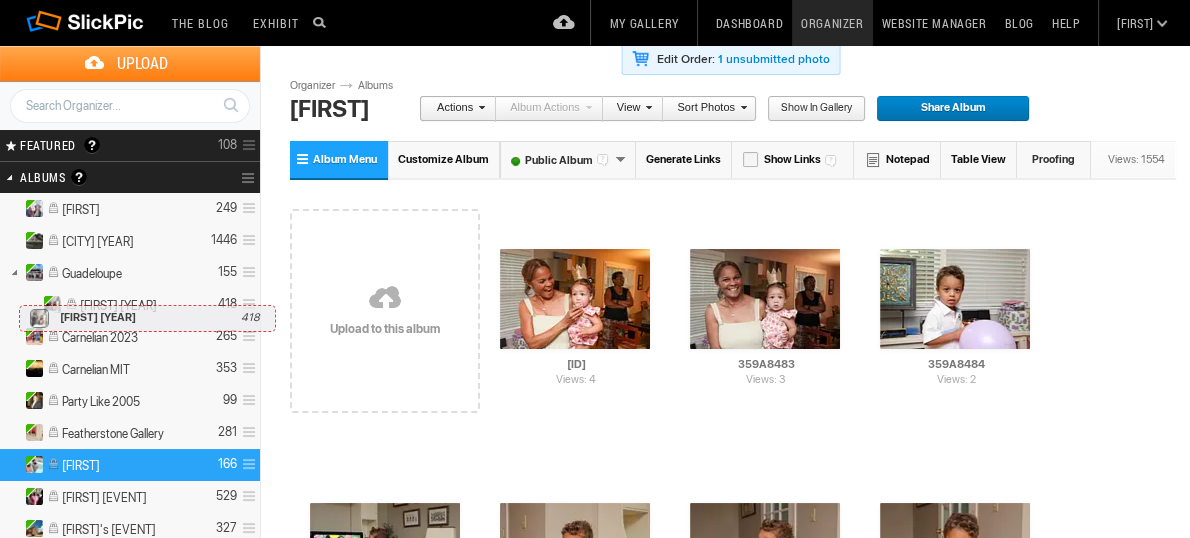 drag, startPoint x: 55, startPoint y: 303, endPoint x: 14, endPoint y: 295, distance: 41.773197 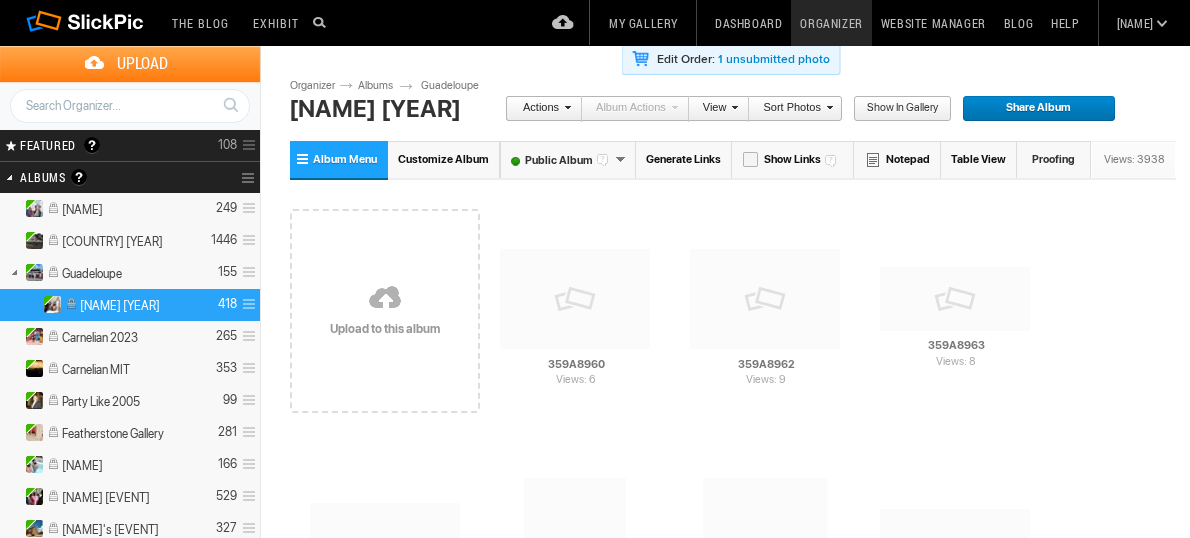 scroll, scrollTop: 0, scrollLeft: 0, axis: both 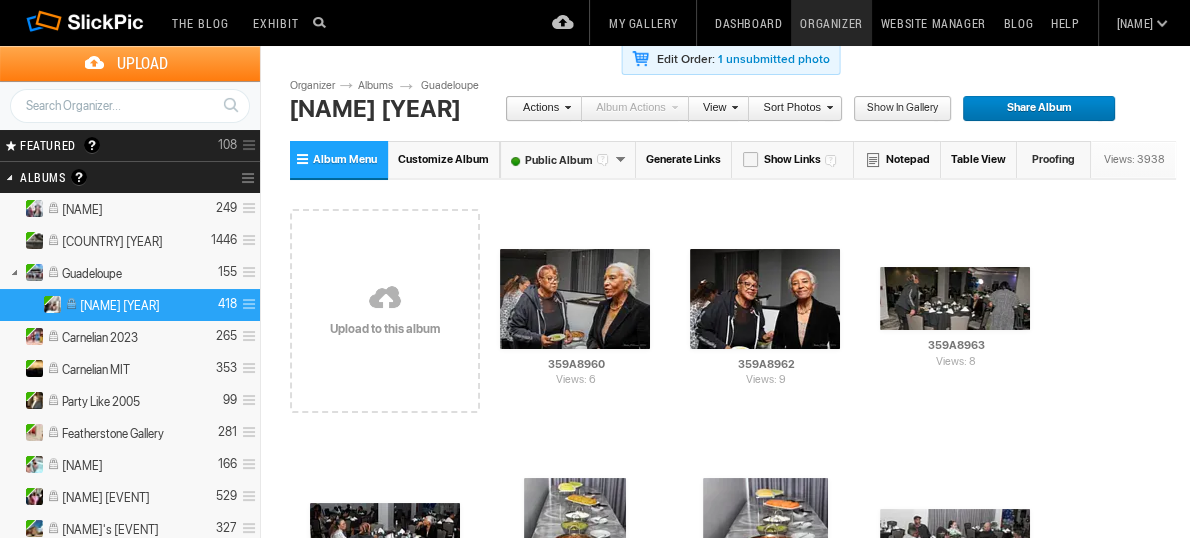 click on "Nicole 2023
418" at bounding box center (130, 305) 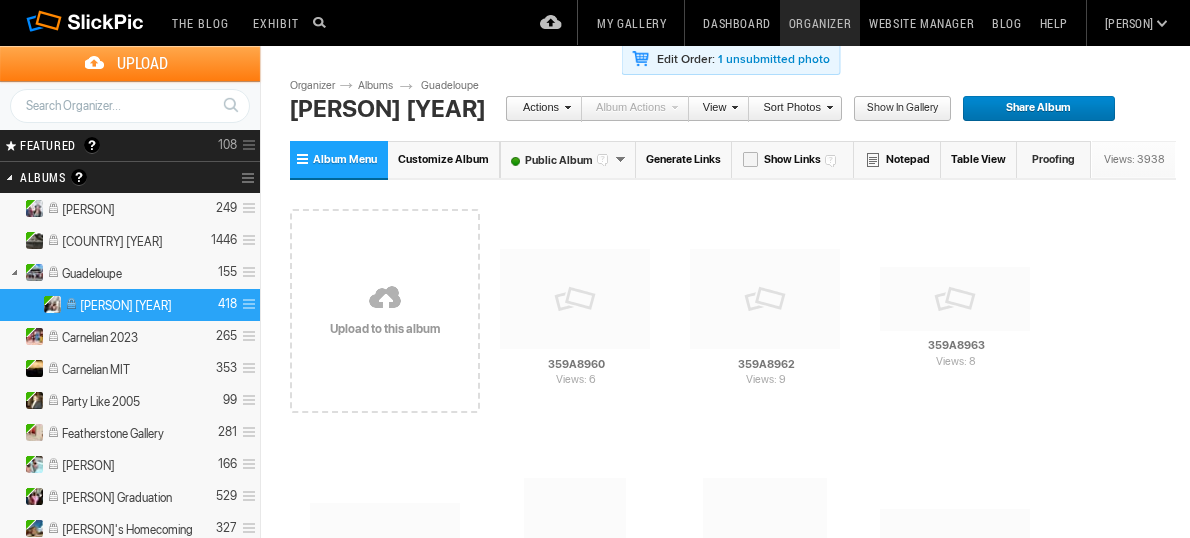 scroll, scrollTop: 0, scrollLeft: 0, axis: both 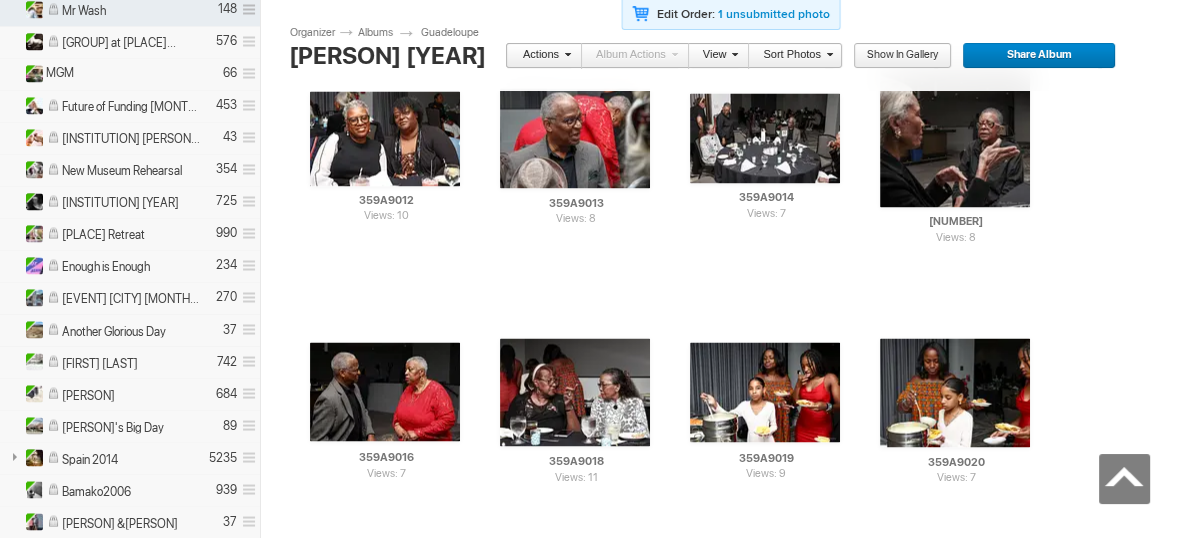 click at bounding box center [14, -152] 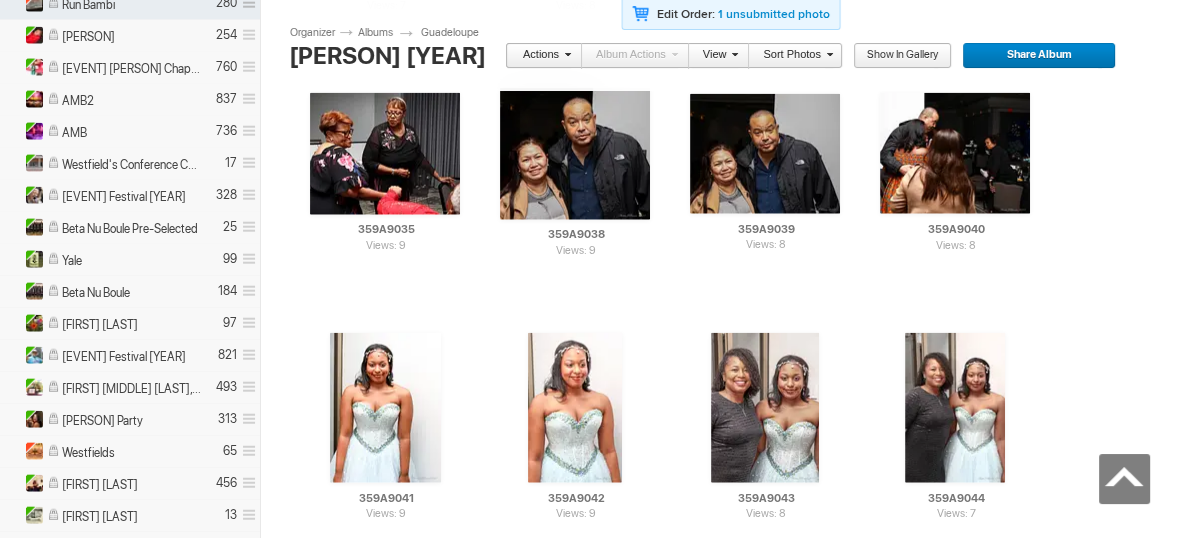 scroll, scrollTop: 4389, scrollLeft: 0, axis: vertical 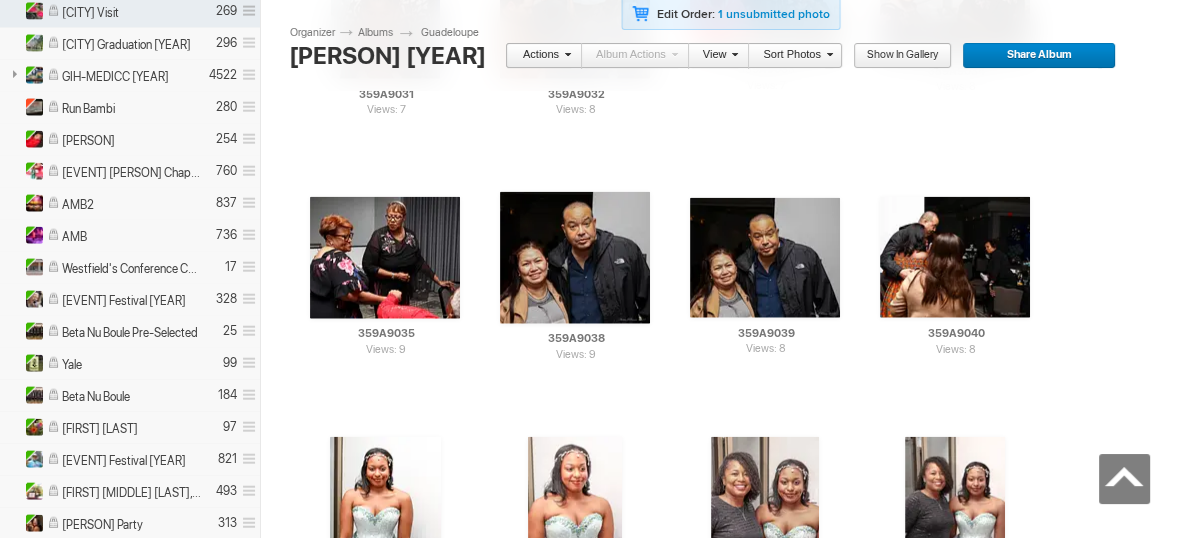click at bounding box center [14, -86] 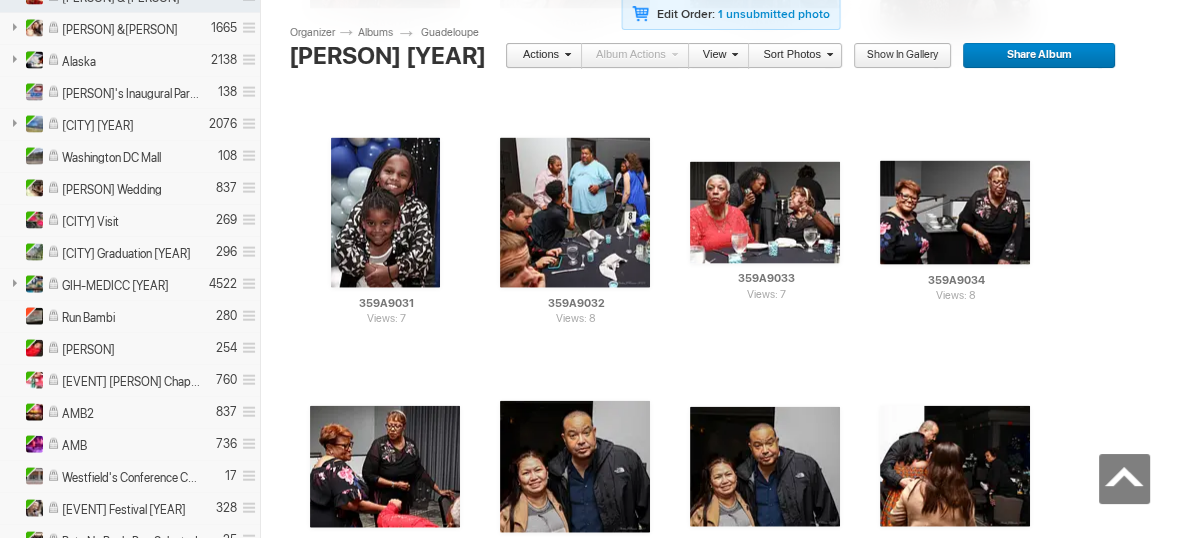 scroll, scrollTop: 4075, scrollLeft: 0, axis: vertical 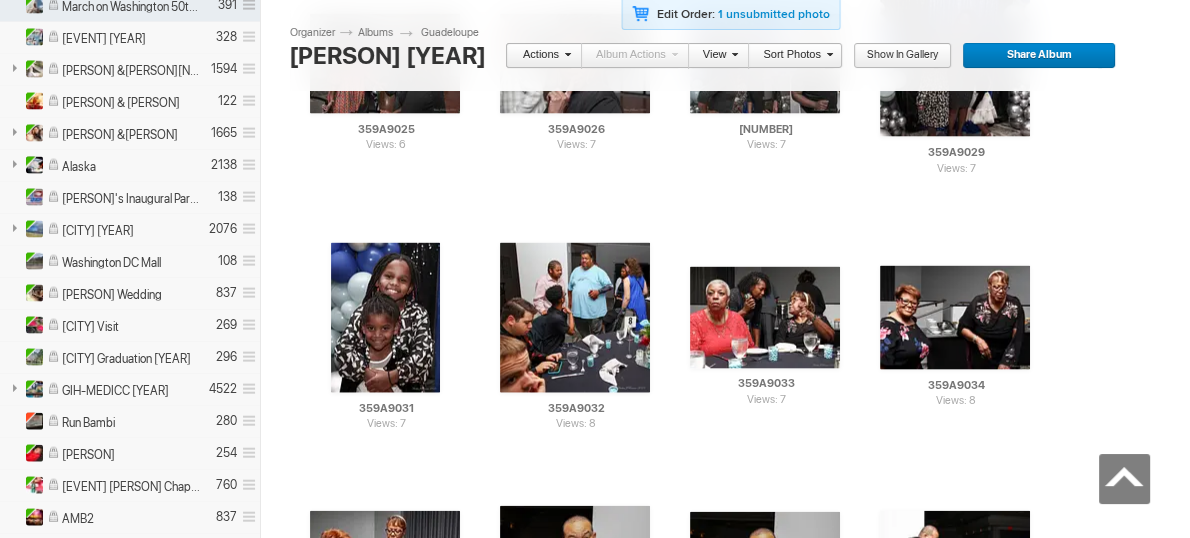 click on "Bamako2006" at bounding box center (88, -347) 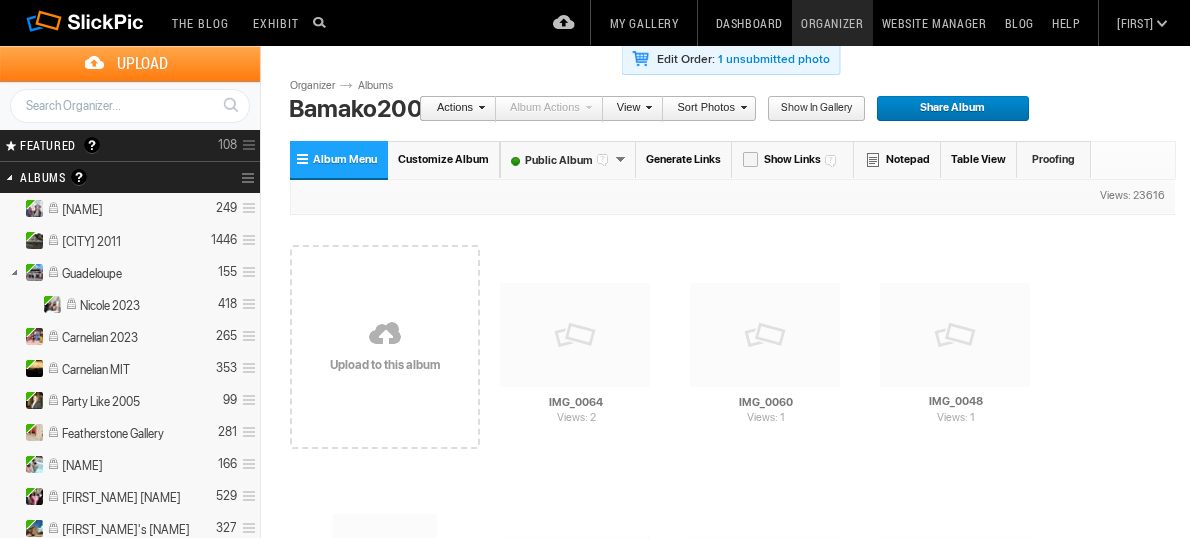 scroll, scrollTop: 0, scrollLeft: 0, axis: both 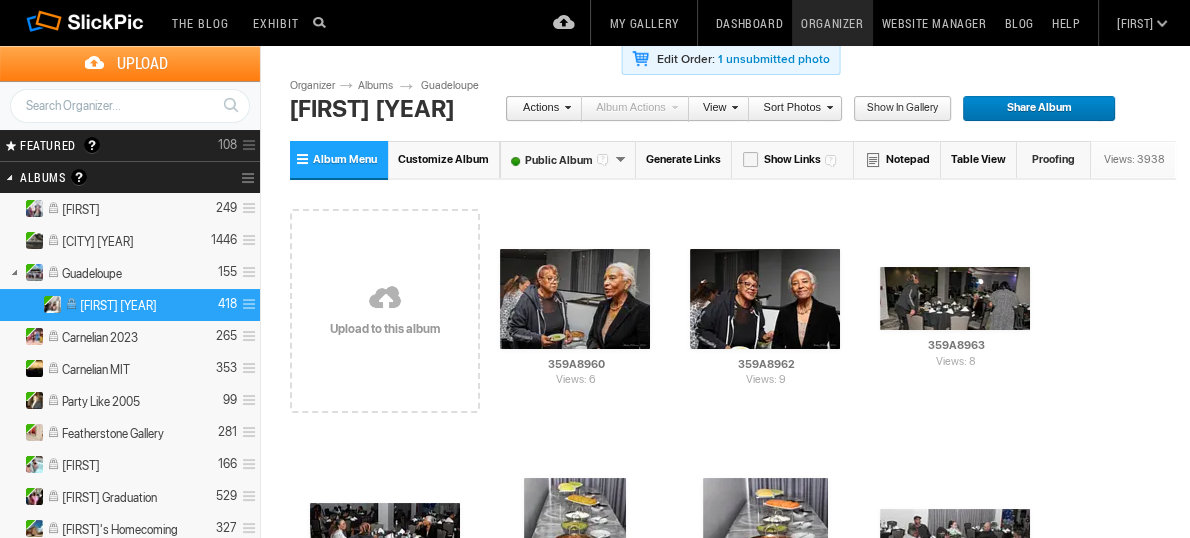 click at bounding box center (14, 271) 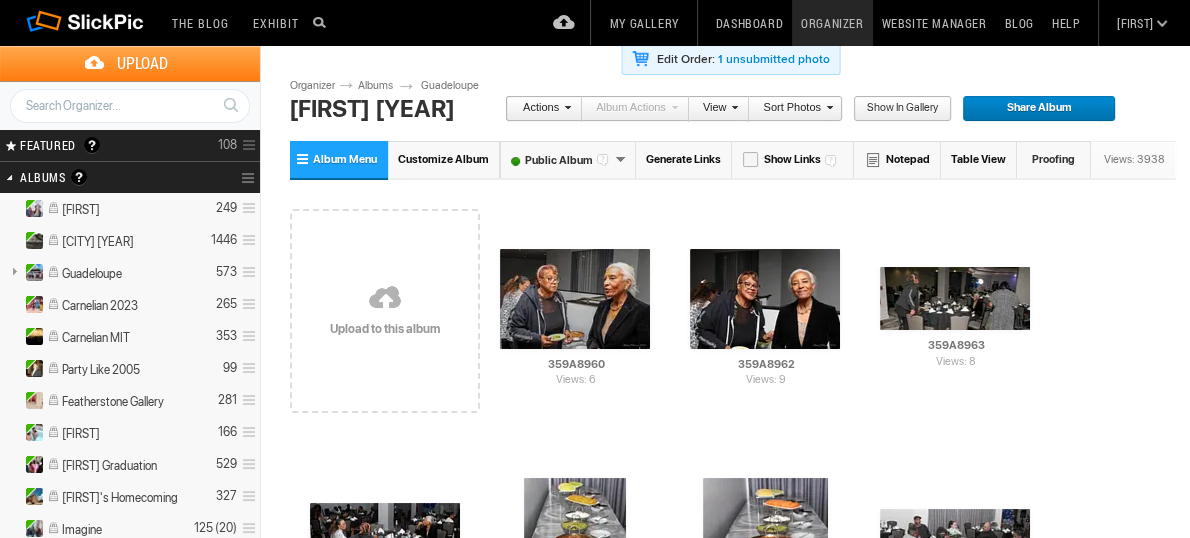 click at bounding box center (14, 271) 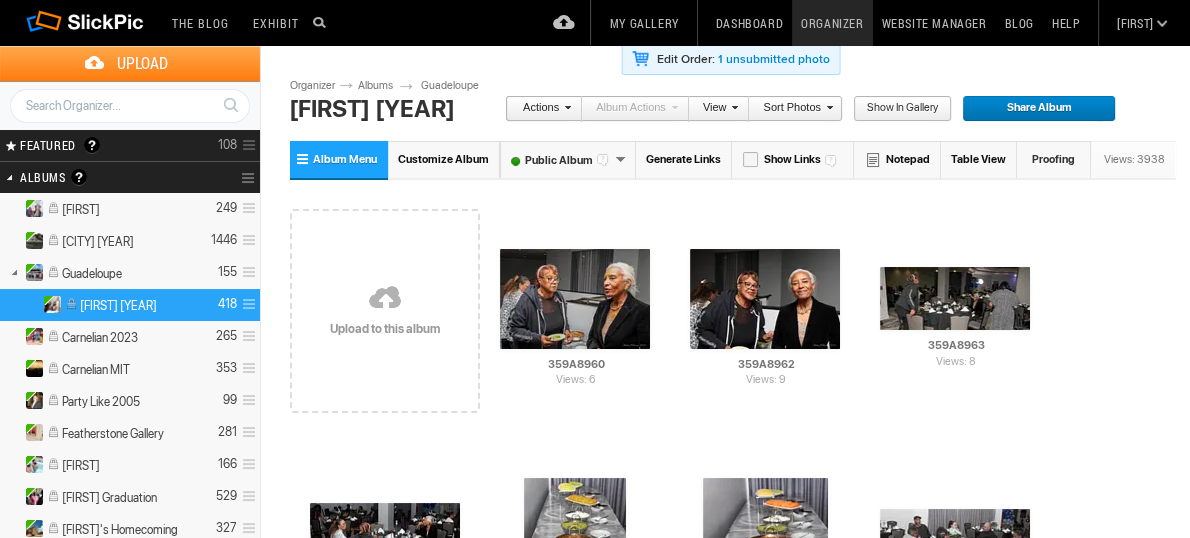 click at bounding box center [14, 271] 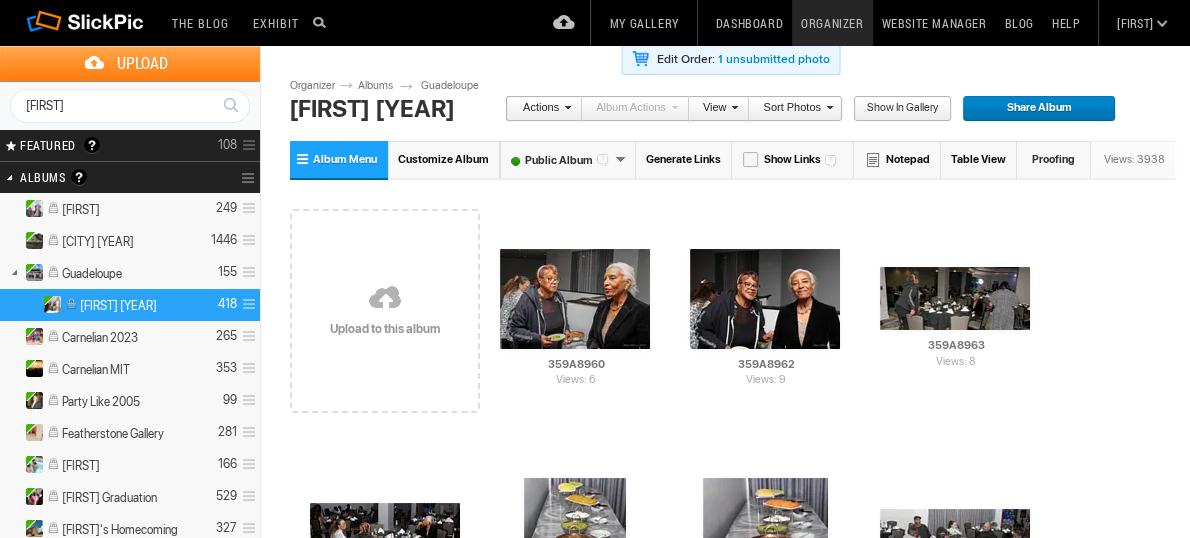 type on "davis" 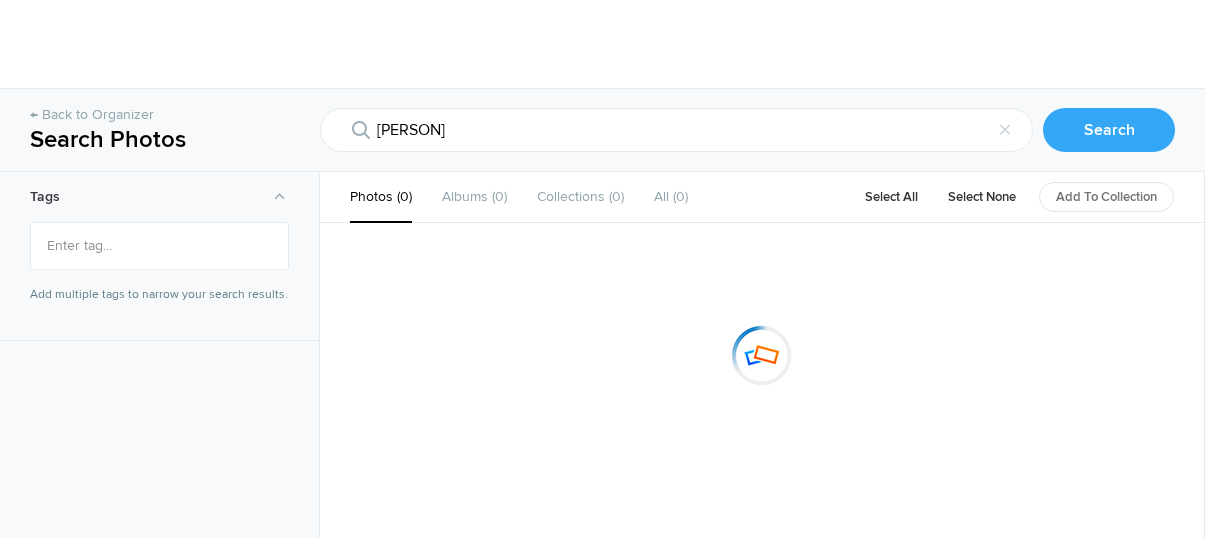 scroll, scrollTop: 0, scrollLeft: 0, axis: both 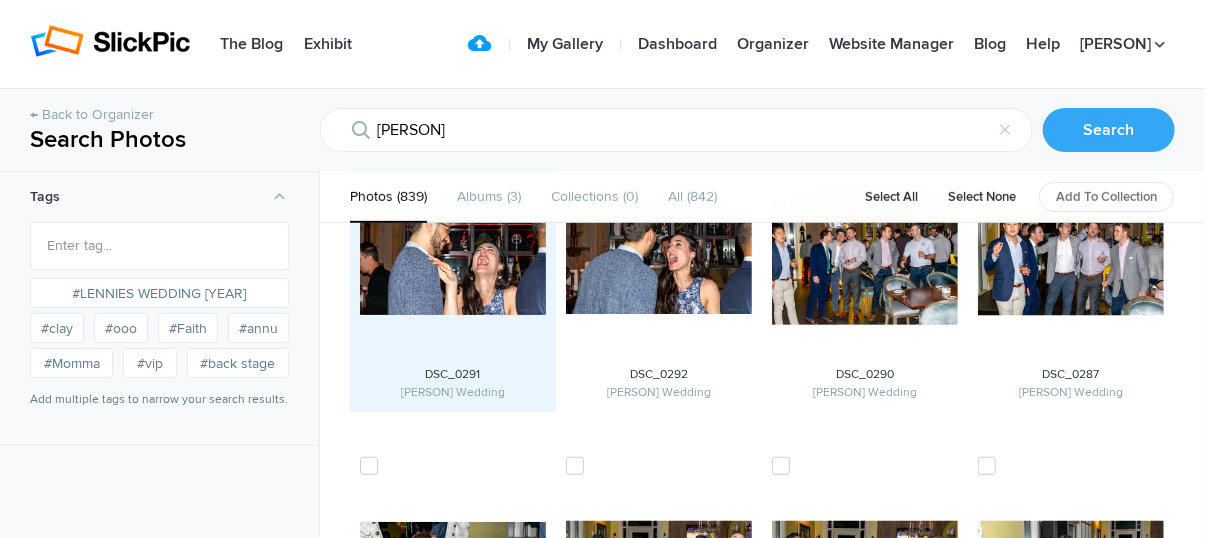 click 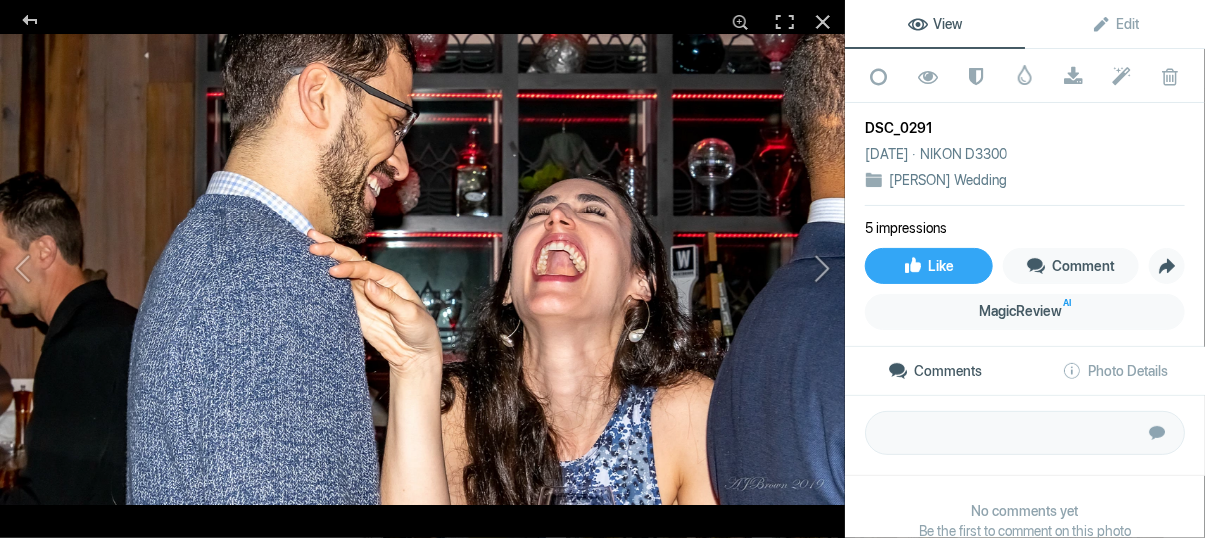 click 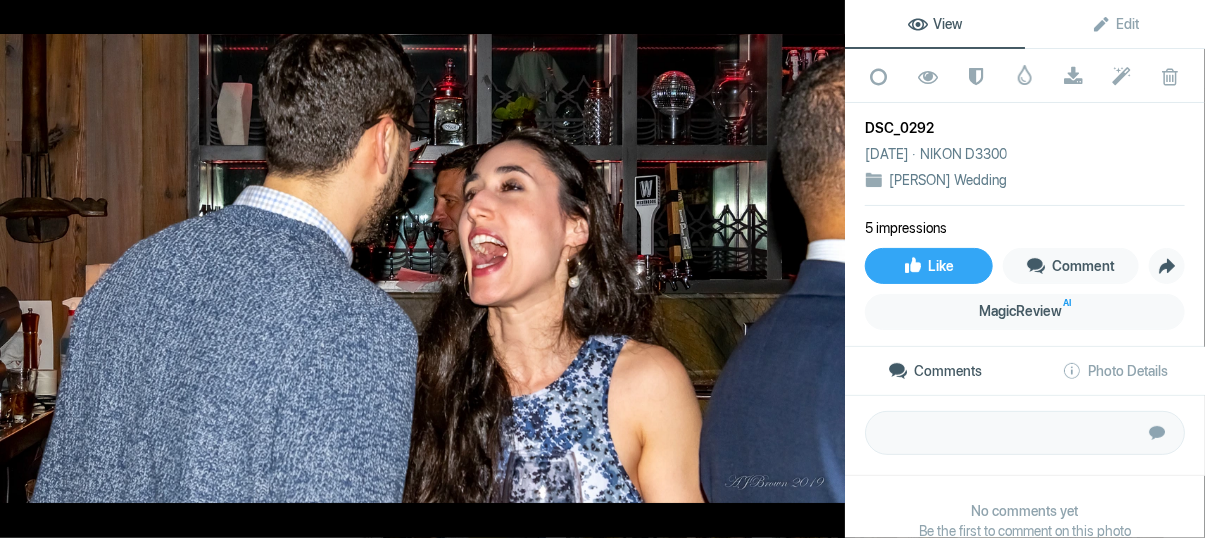 click 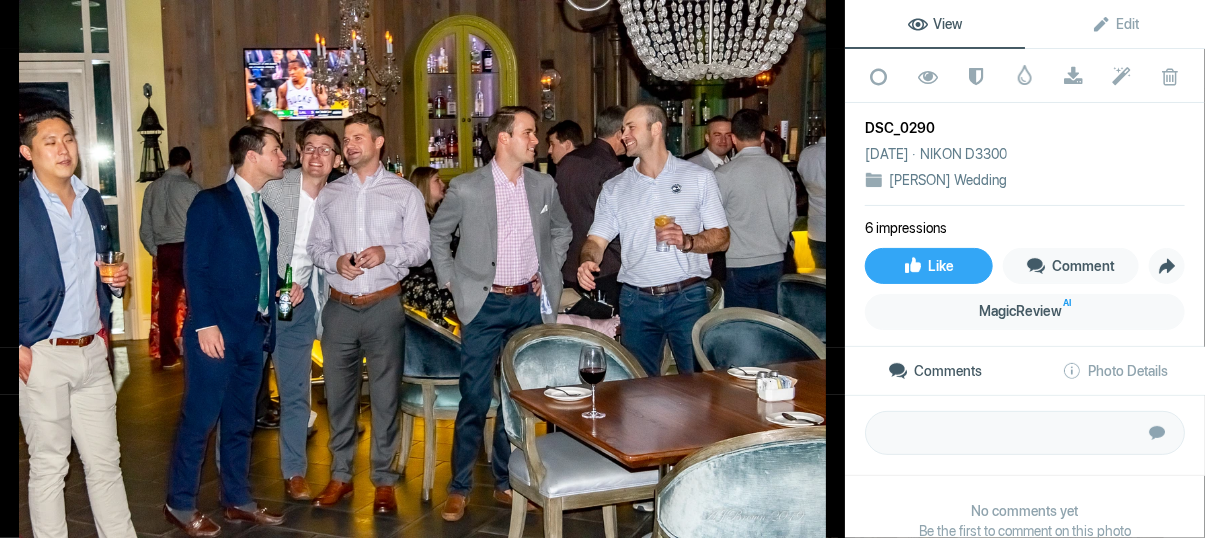 click 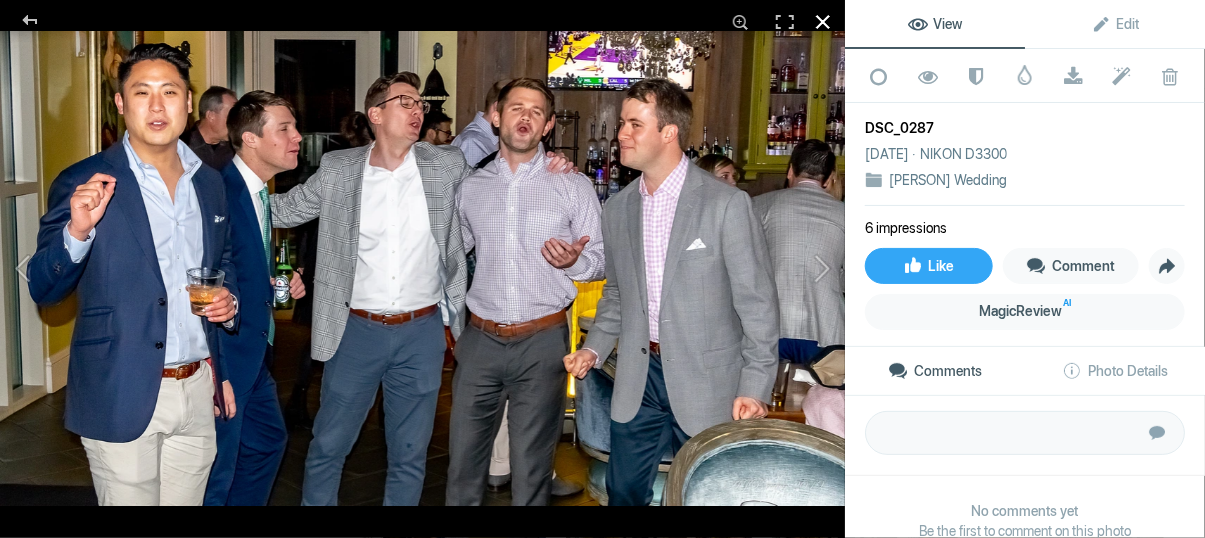 click 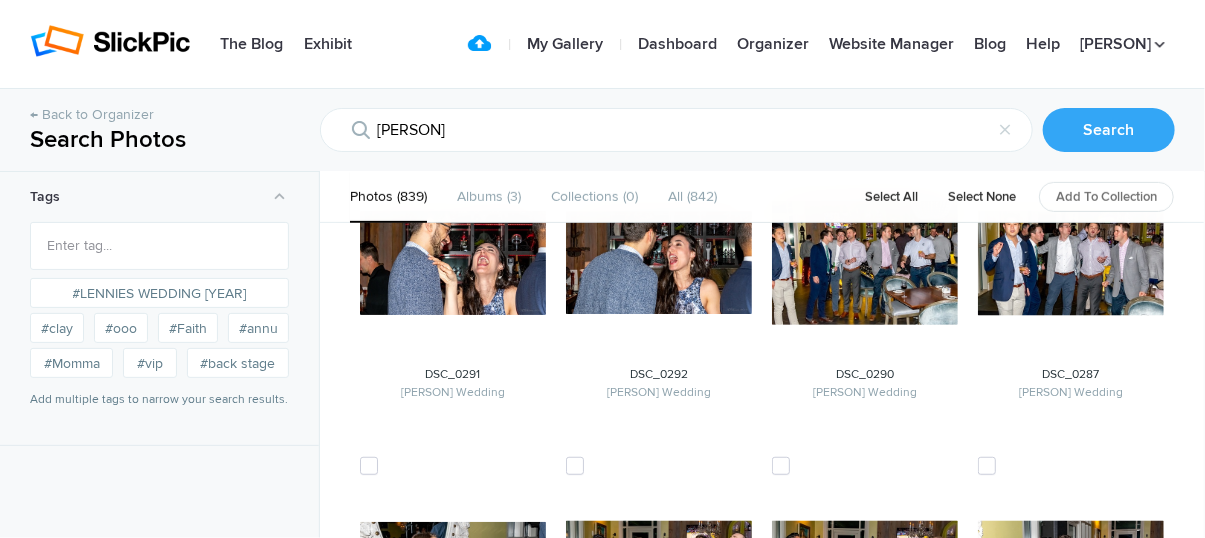 scroll, scrollTop: 418, scrollLeft: 0, axis: vertical 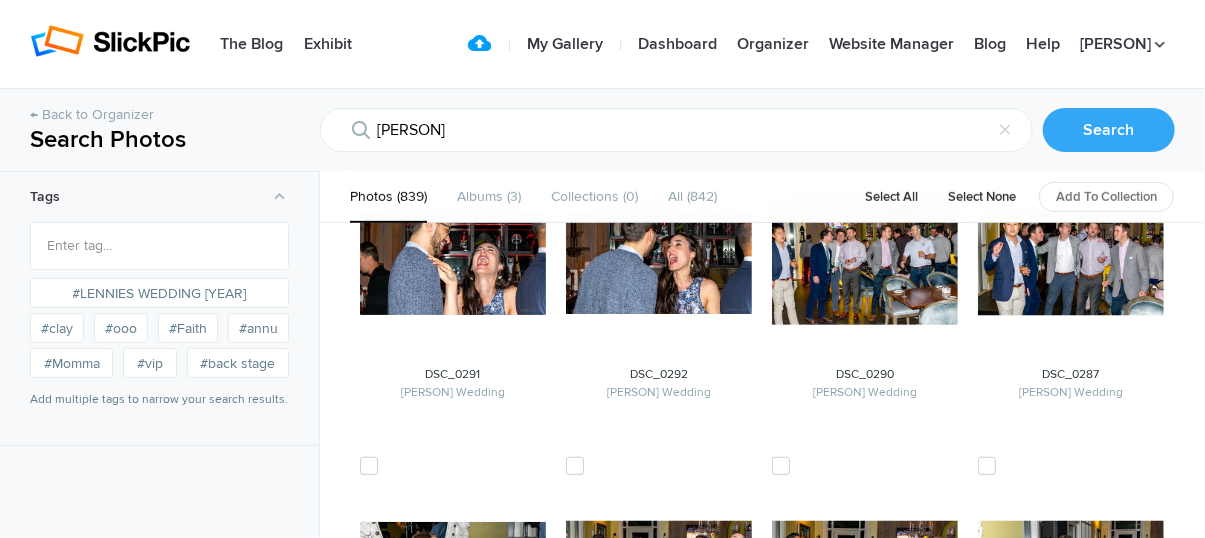 drag, startPoint x: 733, startPoint y: 48, endPoint x: 615, endPoint y: 162, distance: 164.07315 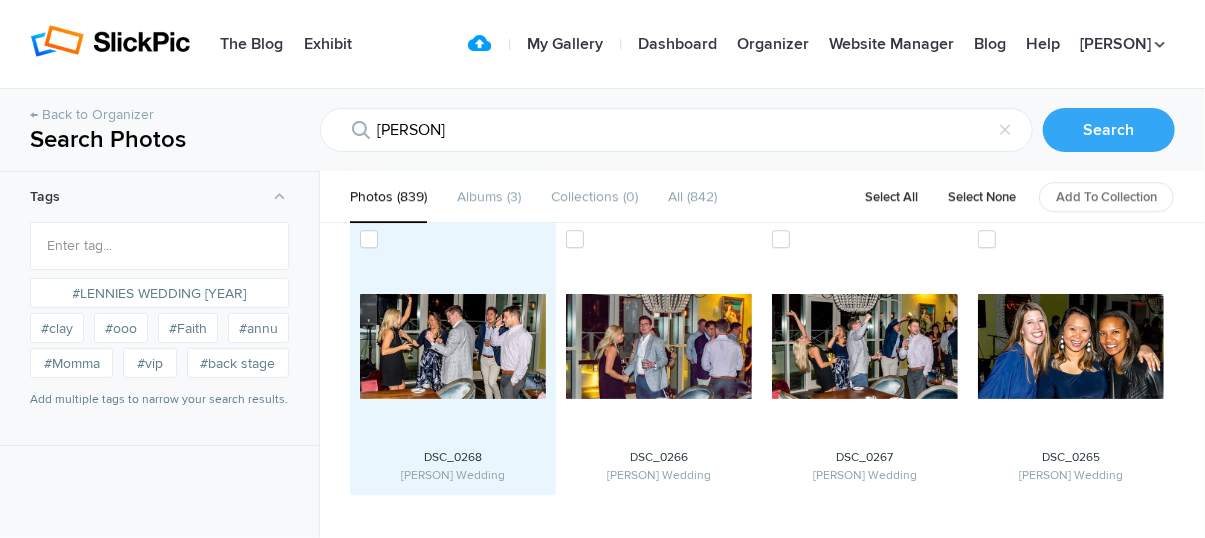 scroll, scrollTop: 2299, scrollLeft: 0, axis: vertical 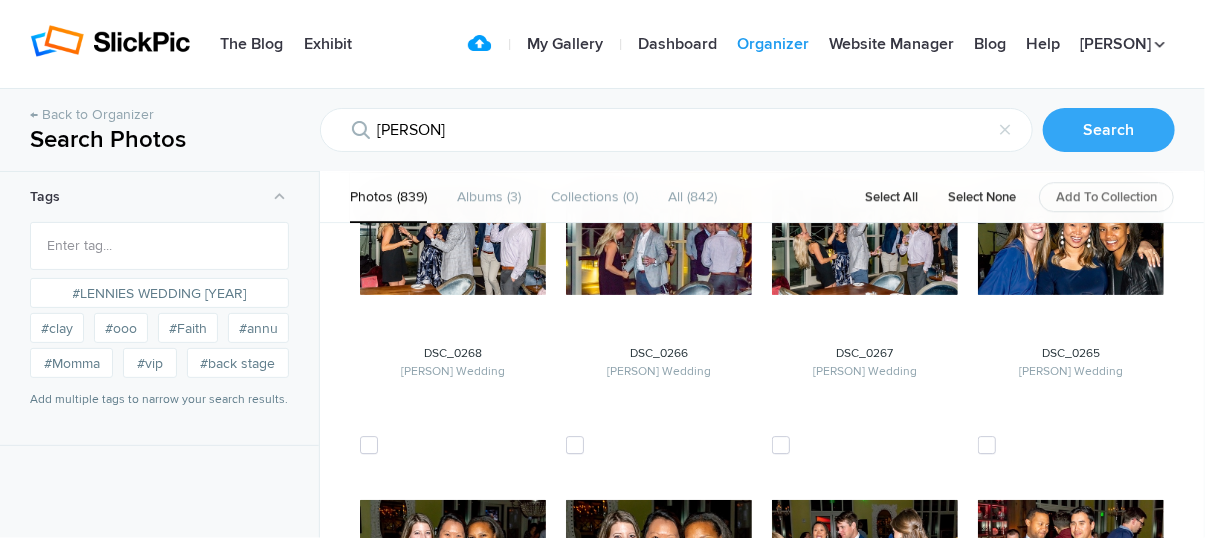 click on "Organizer" at bounding box center (773, 45) 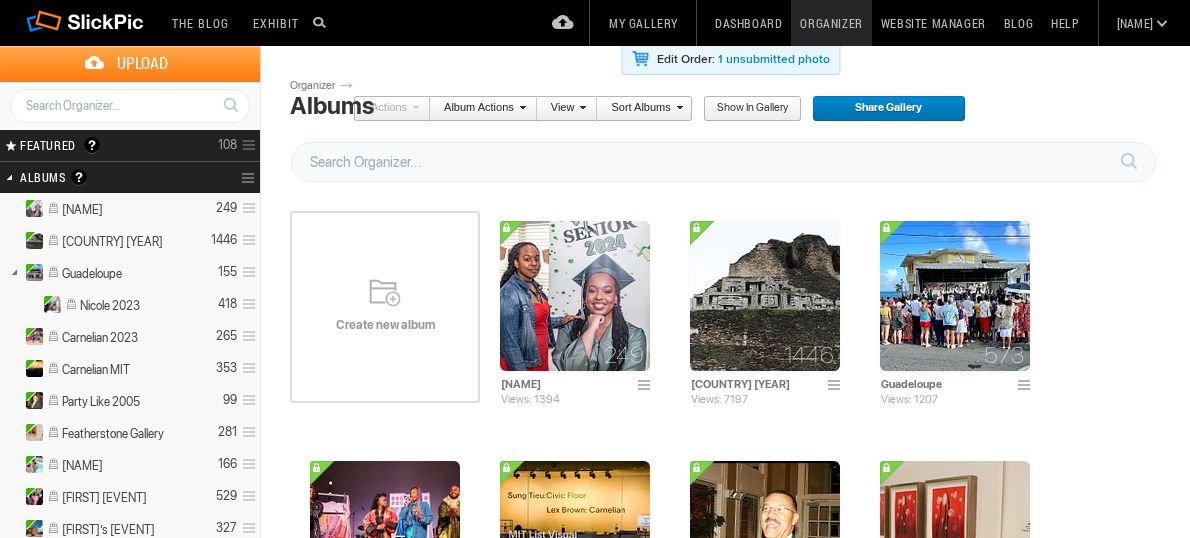 scroll, scrollTop: 0, scrollLeft: 0, axis: both 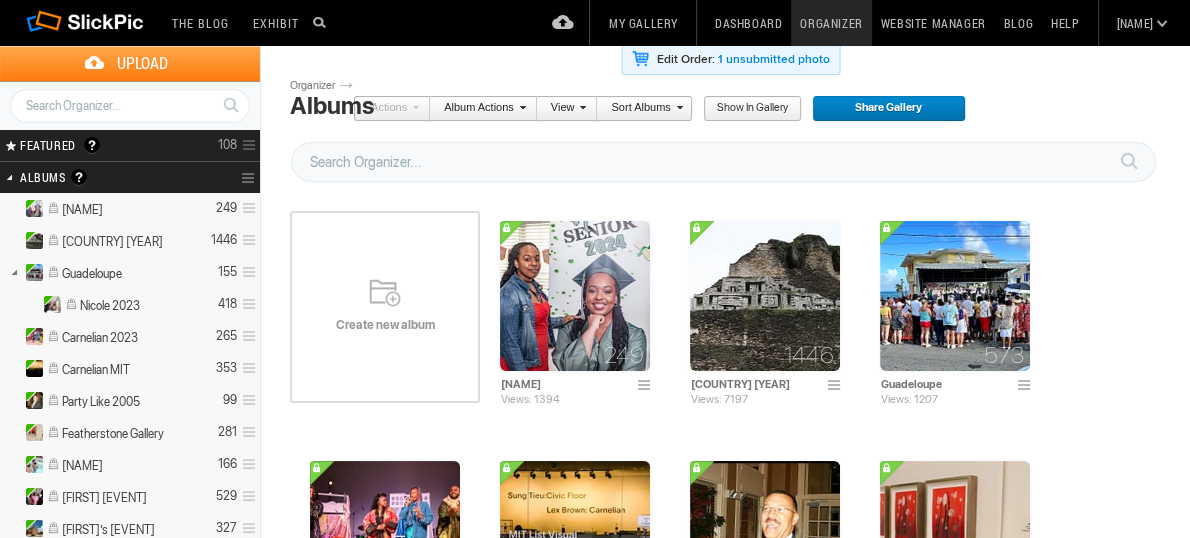 drag, startPoint x: 322, startPoint y: 181, endPoint x: 295, endPoint y: 181, distance: 27 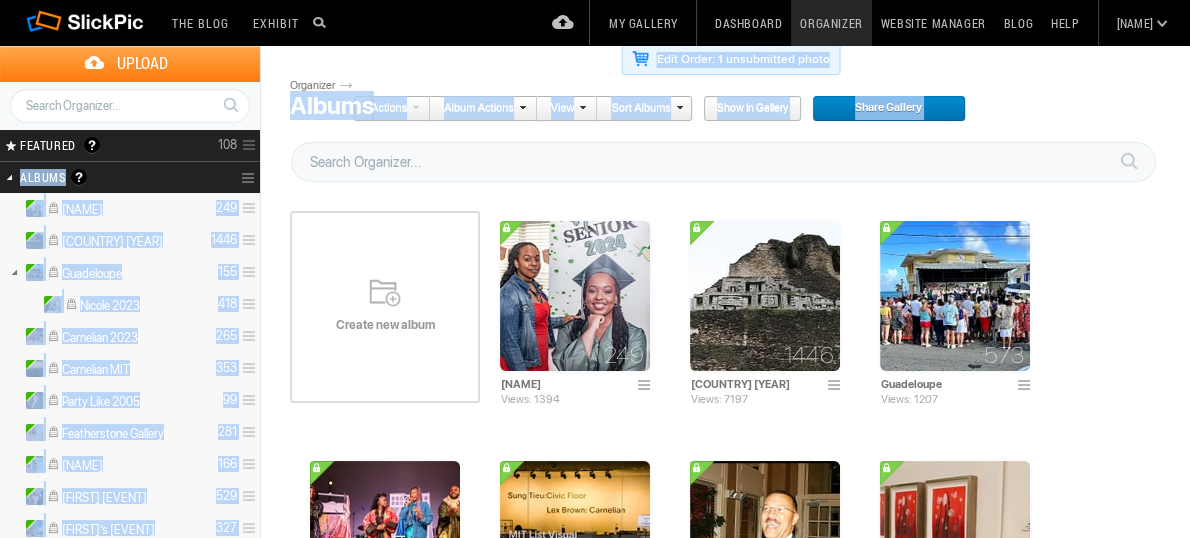drag, startPoint x: 289, startPoint y: 180, endPoint x: 268, endPoint y: 192, distance: 24.186773 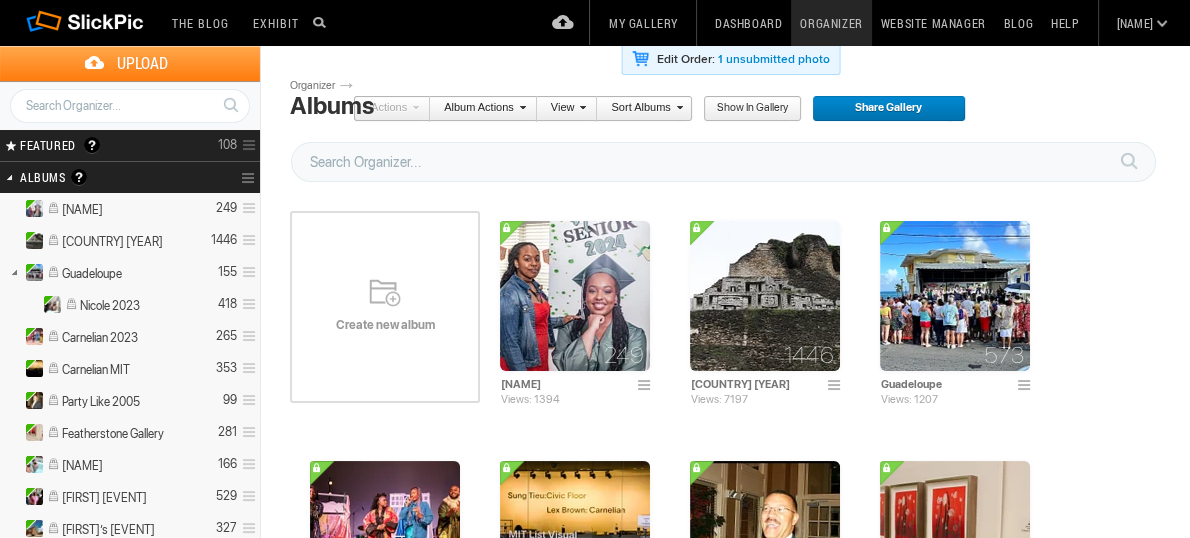 click on "Search
FEATURED GALLERY Visible Invisible
Your Featured Gallery is the place to showcase the very best photos from your public albums.  Here you can even display photos from your Unlisted albums.
Benefits of the Featured Gallery:
It shows all of your best photos in one place, it’s a mini-portfolio for your gallery!
It’s good for SEO (Search Engine Optimization)
It might be accepted to the SlickPic Exhibit: SlickPic's team of curators look through your Featured Gallery and might even add a photo that they love to be displayed on the SlickPic Exhibit. These selected photos might also be displayed on SlickPic social media accounts like Facebook, Instagram, etc with photo credits to you. That provides you SEO "backlink".  Please see Terms of Use.
FEATURED
Visible" at bounding box center (130, 4489) 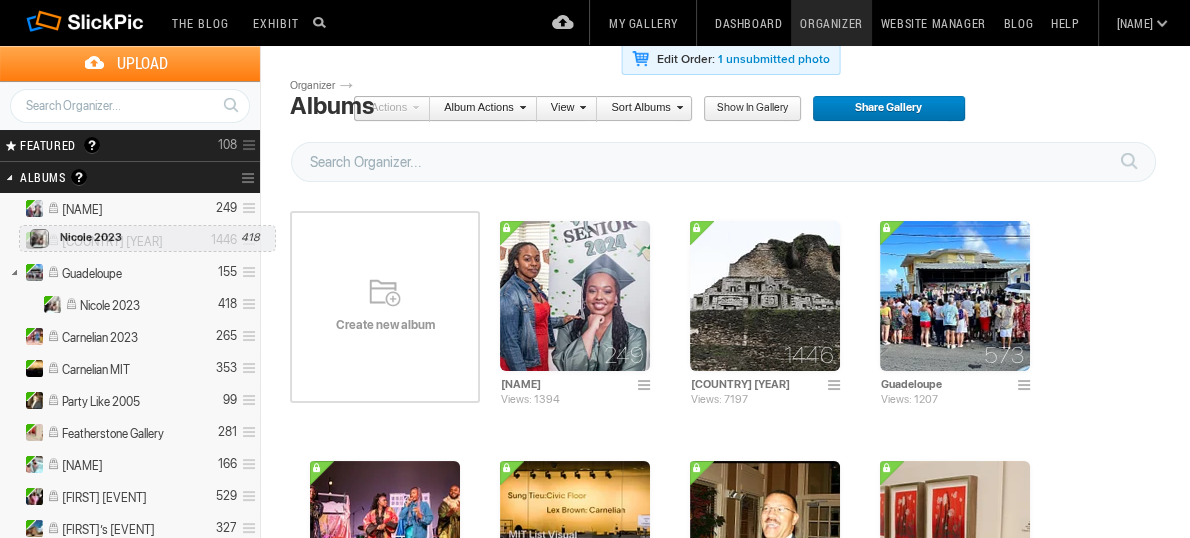 drag, startPoint x: 102, startPoint y: 298, endPoint x: 14, endPoint y: 215, distance: 120.966934 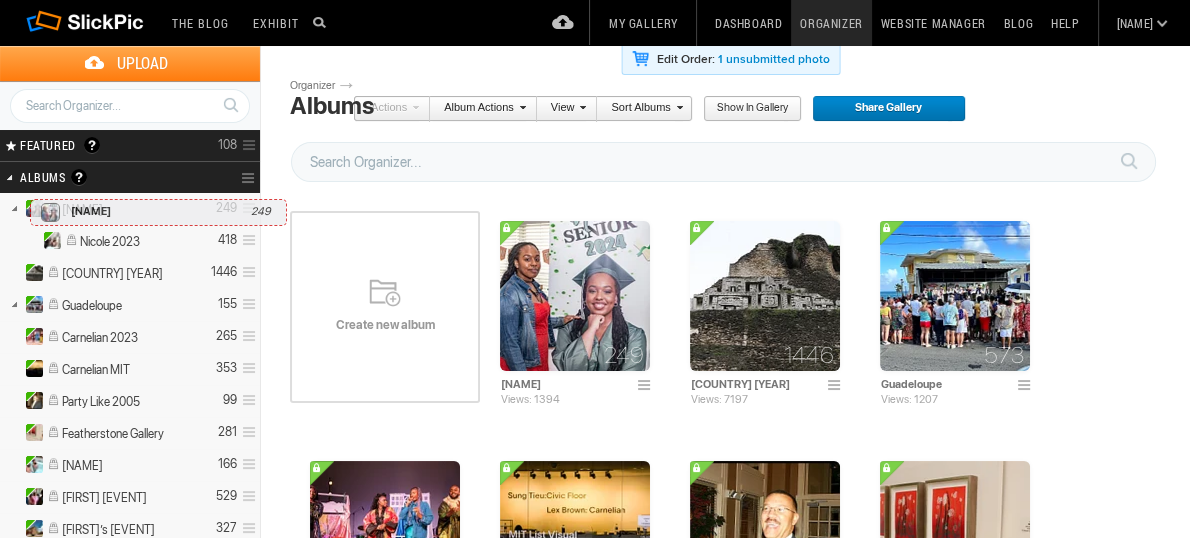 drag, startPoint x: 17, startPoint y: 215, endPoint x: 25, endPoint y: 189, distance: 27.202942 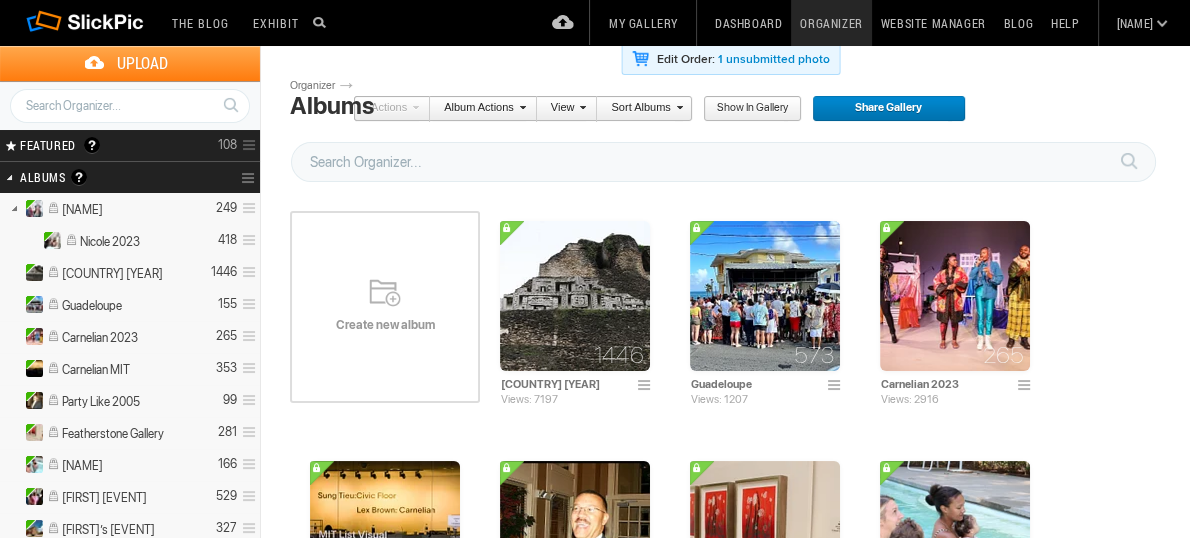 click on "[FIRST]" at bounding box center (74, 208) 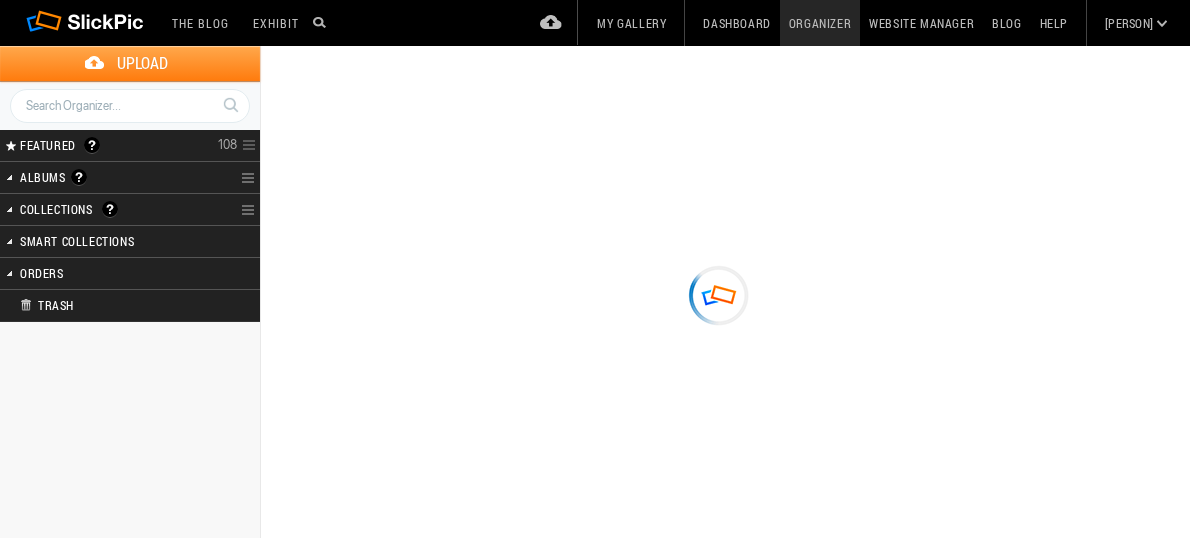 scroll, scrollTop: 0, scrollLeft: 0, axis: both 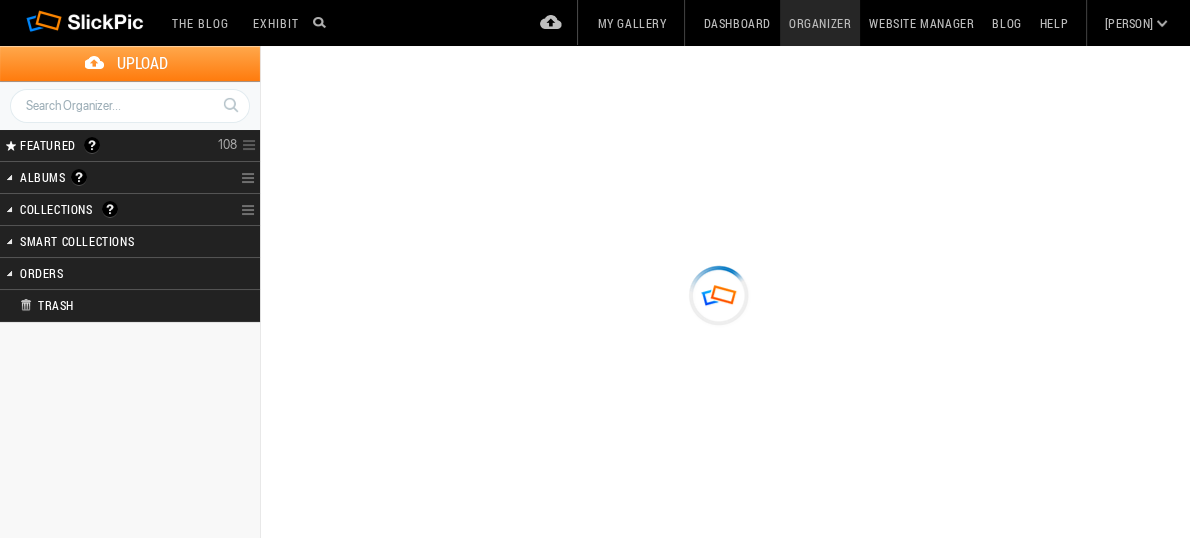 type on "[PERSON]" 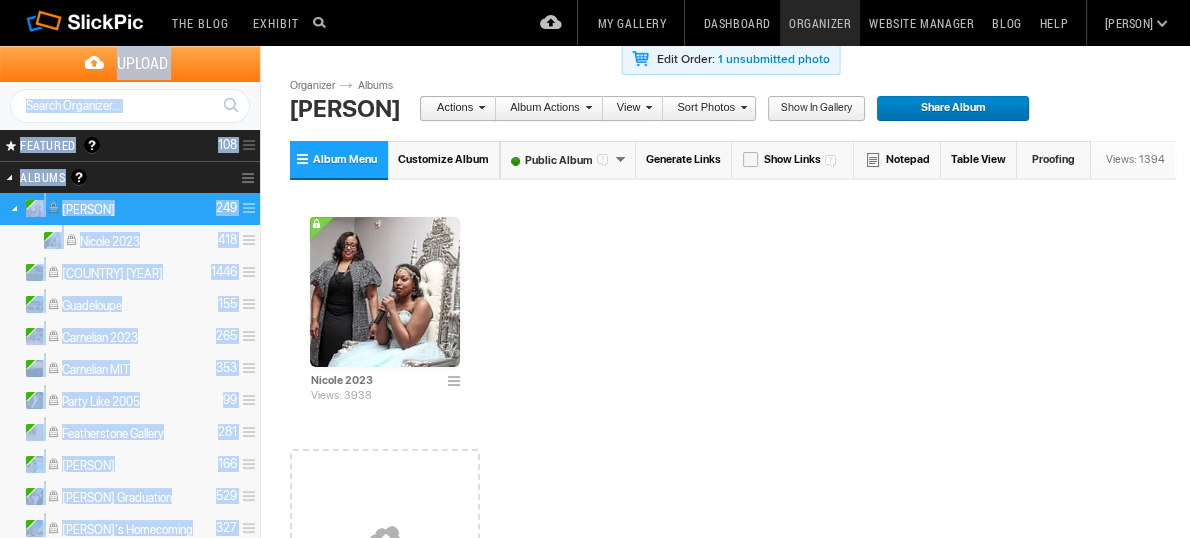 click on "Smart Collections" at bounding box center (104, 8657) 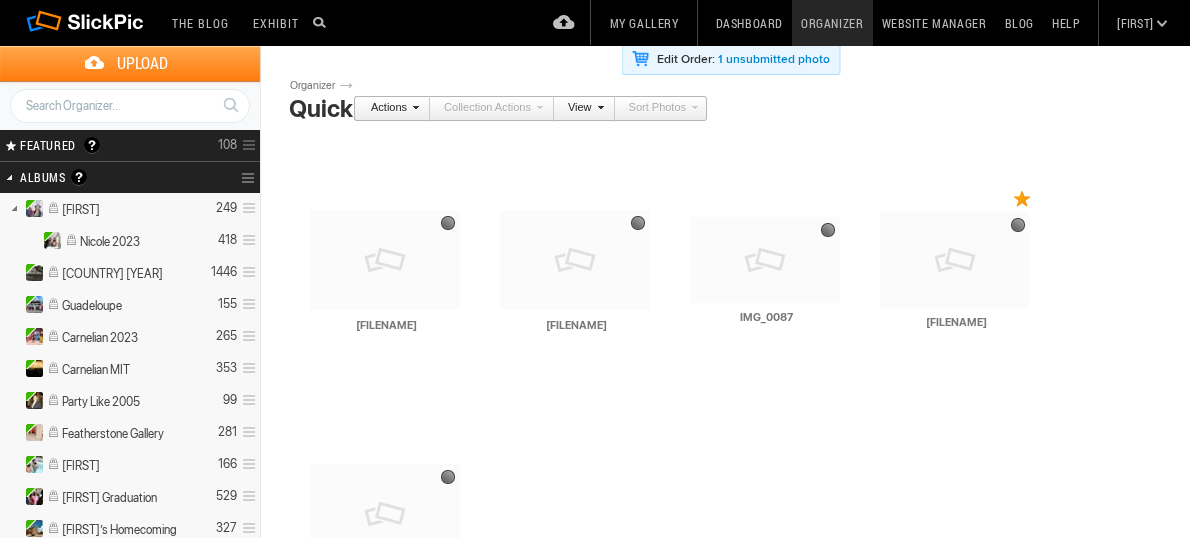 scroll, scrollTop: 0, scrollLeft: 0, axis: both 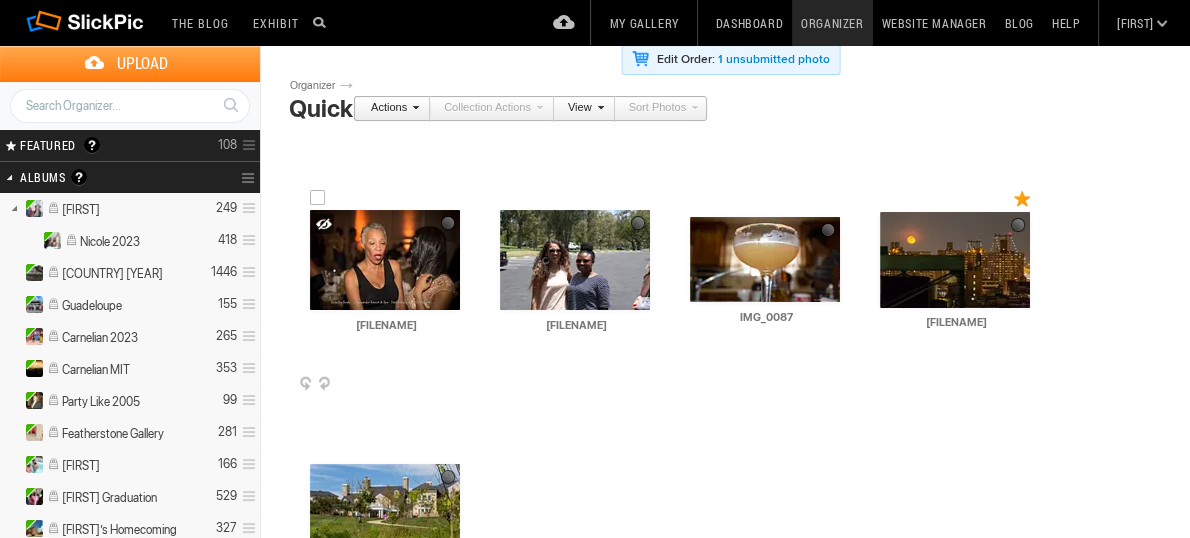 click at bounding box center [385, 260] 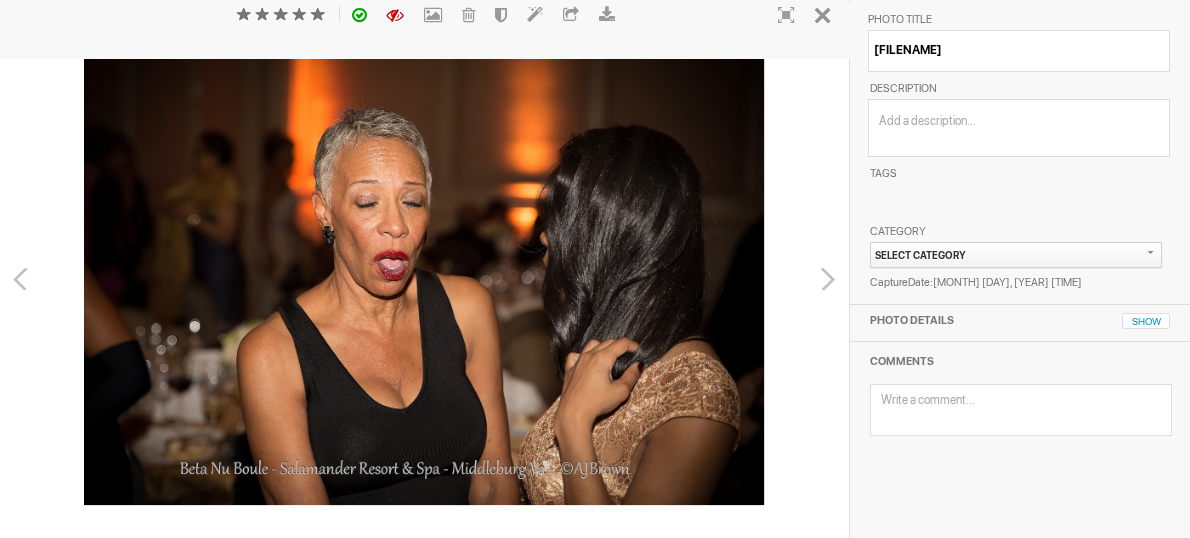 scroll, scrollTop: 39, scrollLeft: 0, axis: vertical 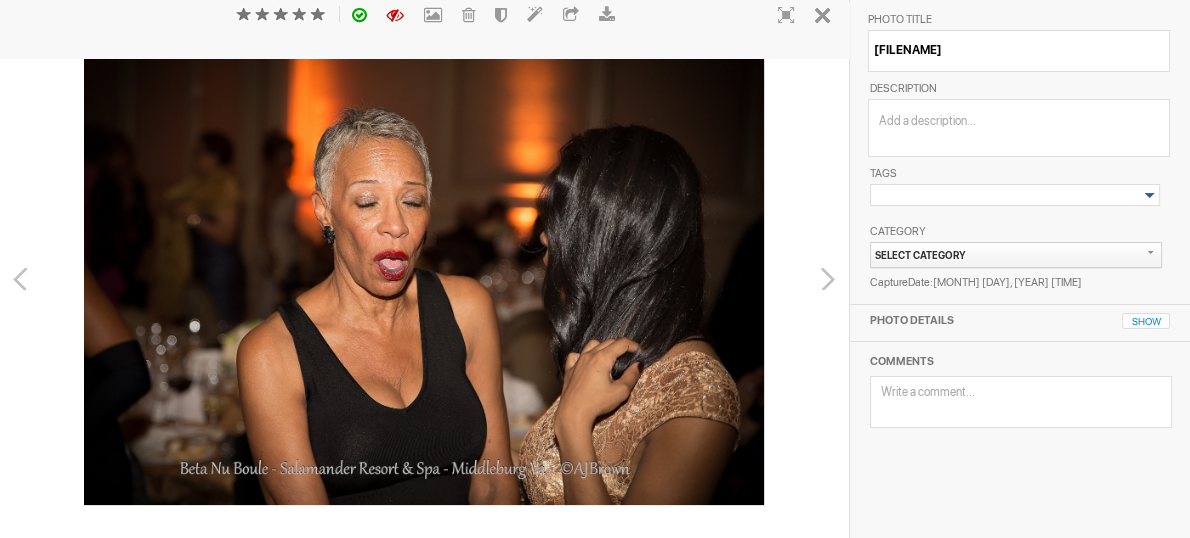 drag, startPoint x: 390, startPoint y: 240, endPoint x: 480, endPoint y: 218, distance: 92.64988 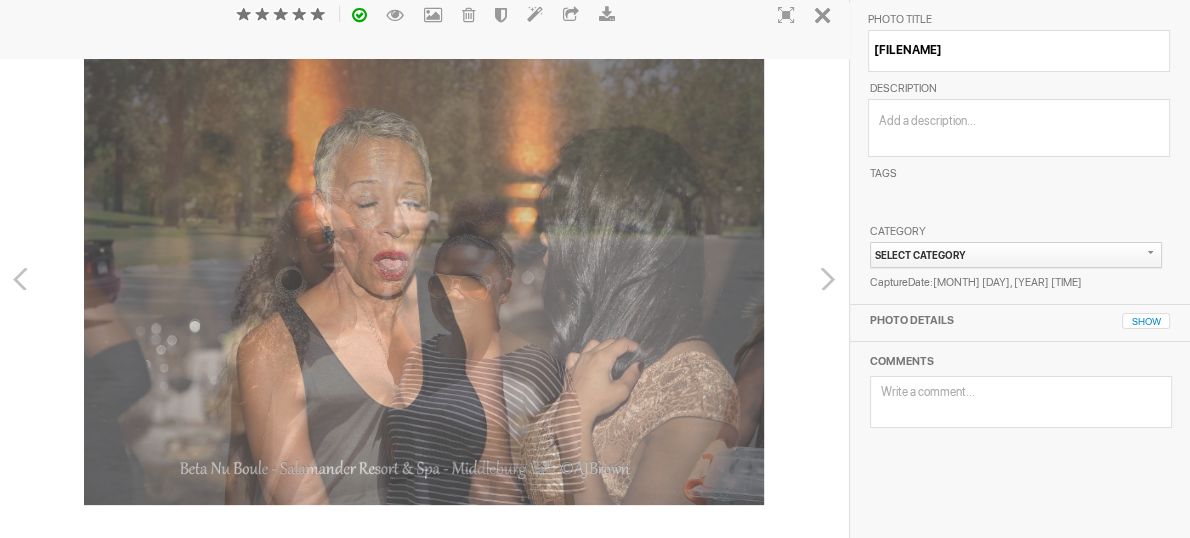 scroll, scrollTop: 39, scrollLeft: 0, axis: vertical 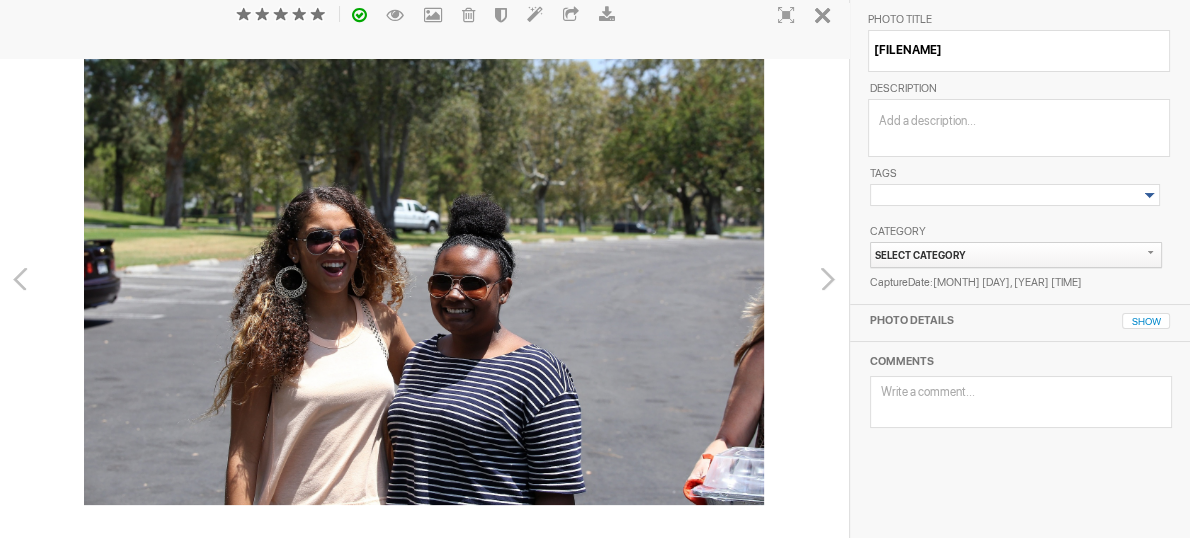 click at bounding box center (831, 279) 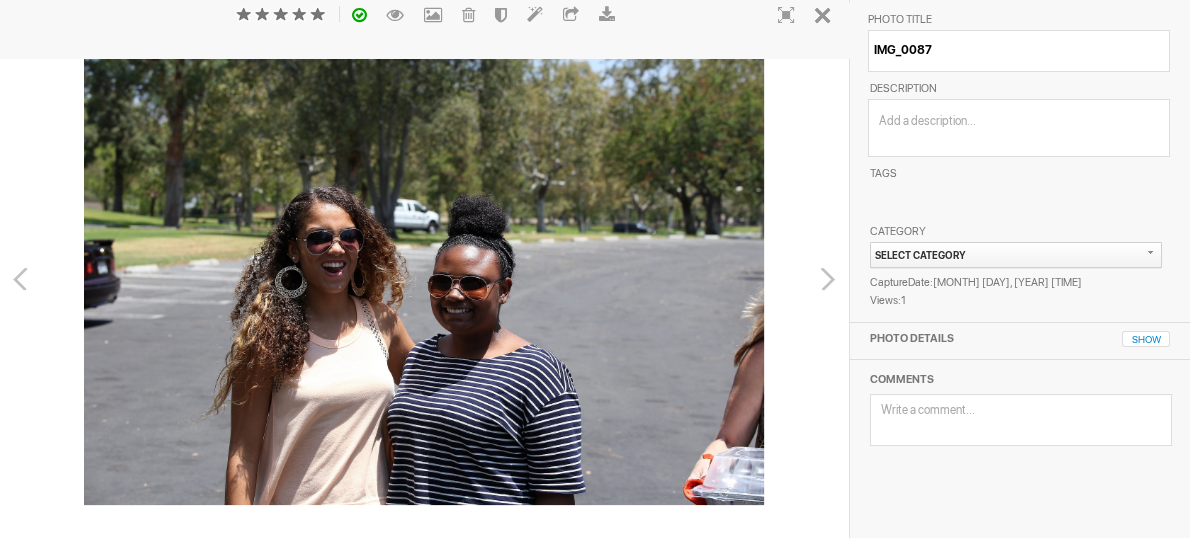 scroll, scrollTop: 39, scrollLeft: 0, axis: vertical 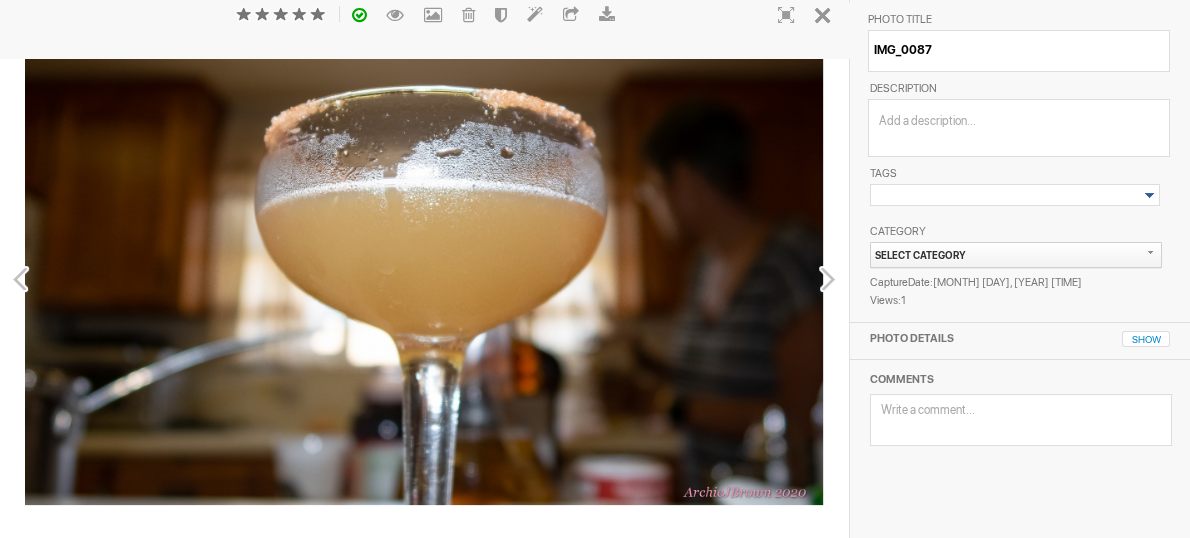 click at bounding box center (831, 279) 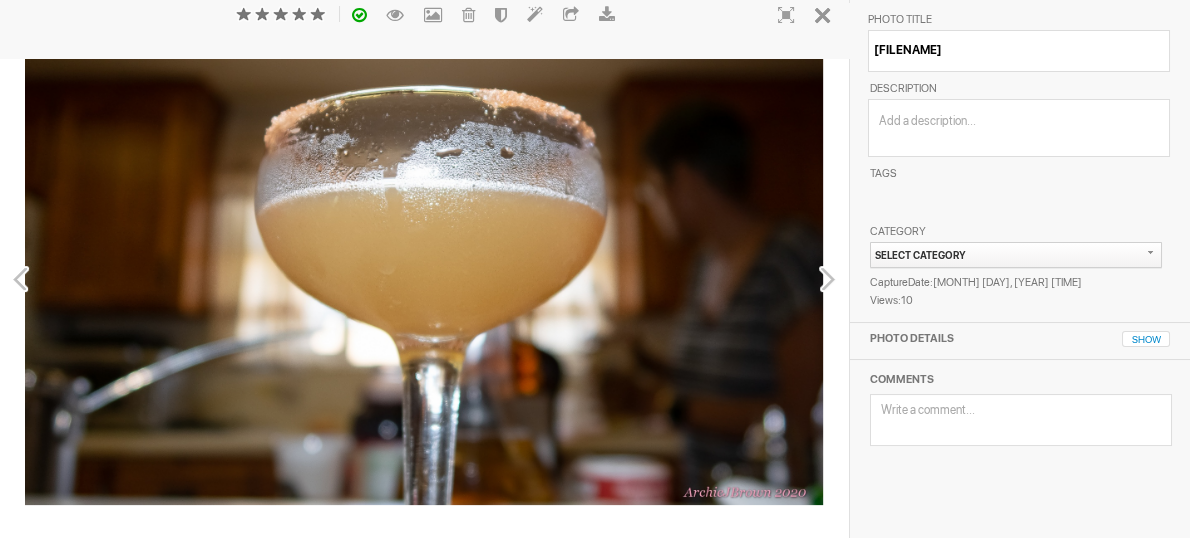 click at bounding box center [831, 279] 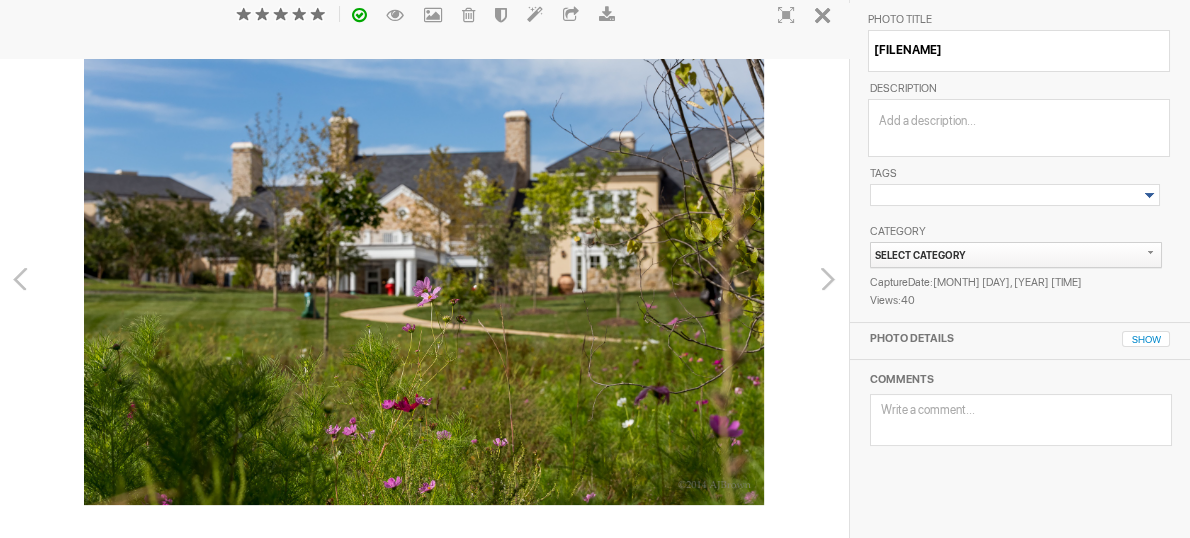 drag, startPoint x: 826, startPoint y: 279, endPoint x: 17, endPoint y: 278, distance: 809.0006 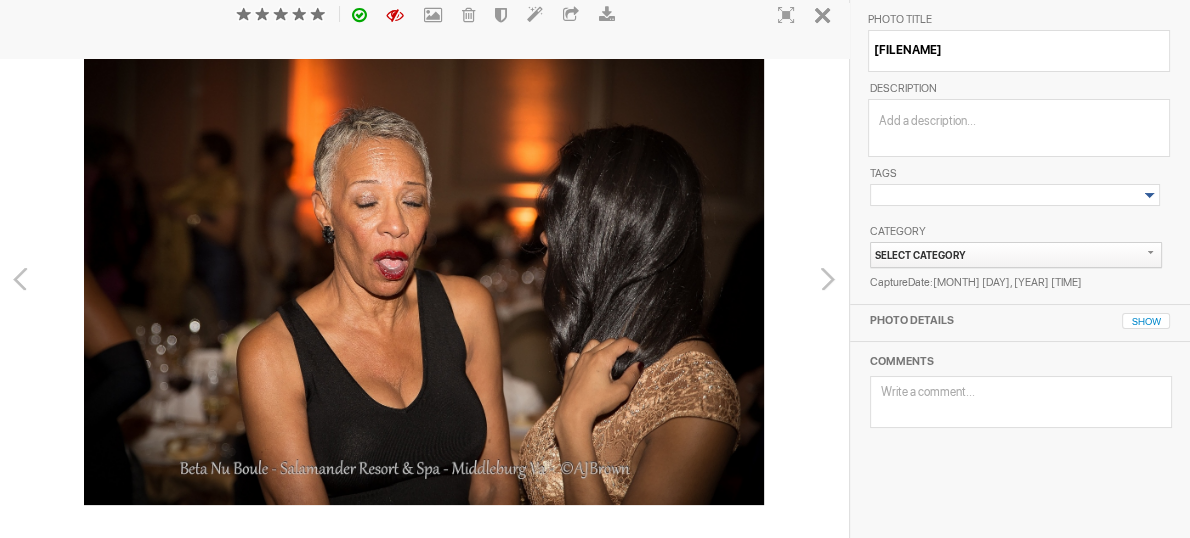 click at bounding box center (18, 279) 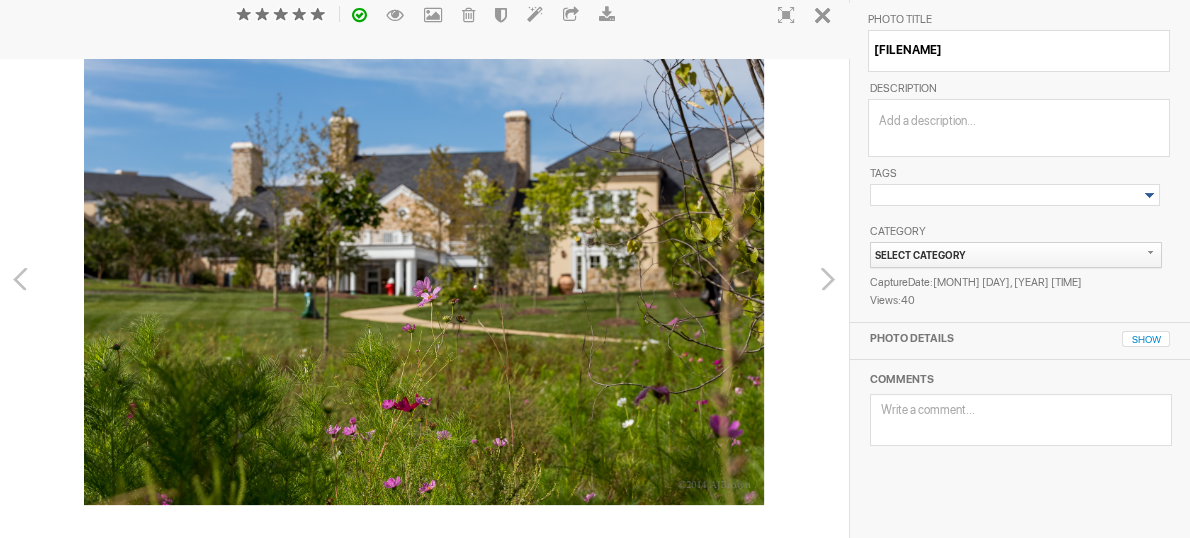 click at bounding box center (18, 279) 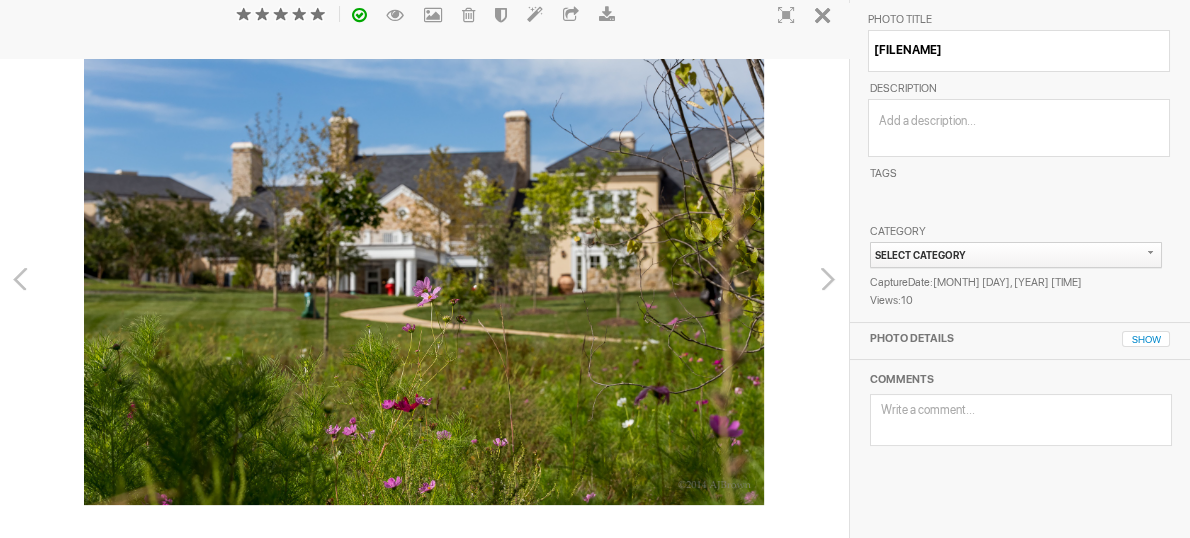 scroll, scrollTop: 39, scrollLeft: 0, axis: vertical 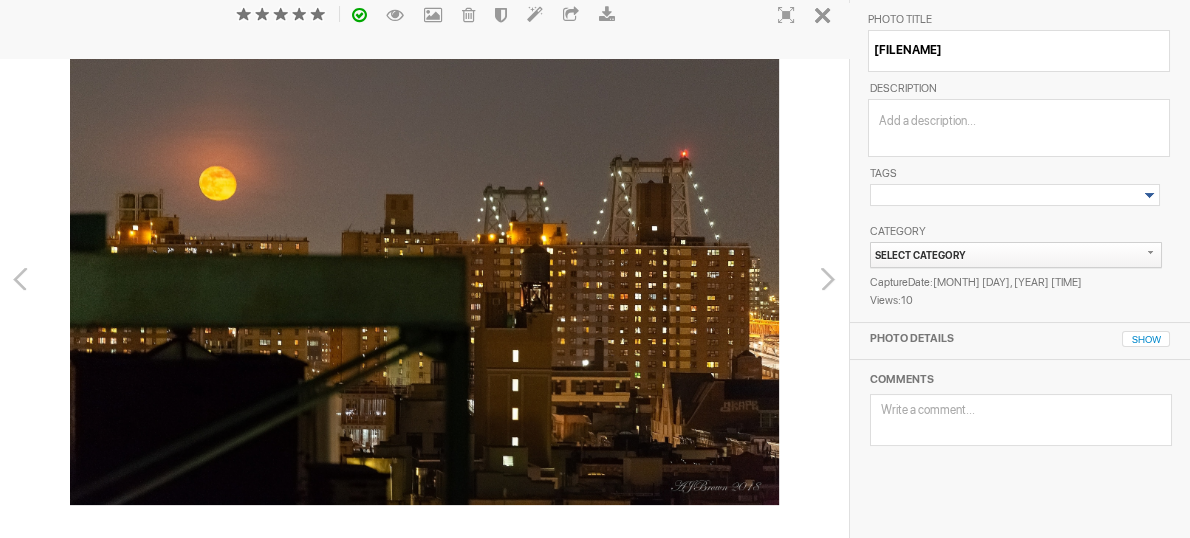 click at bounding box center (18, 279) 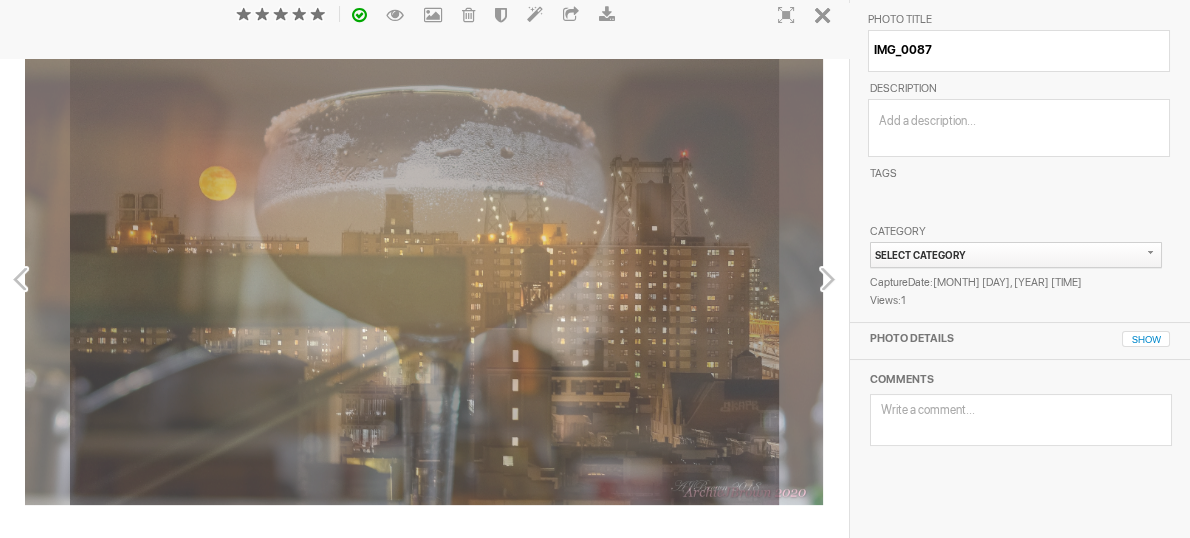 scroll, scrollTop: 39, scrollLeft: 0, axis: vertical 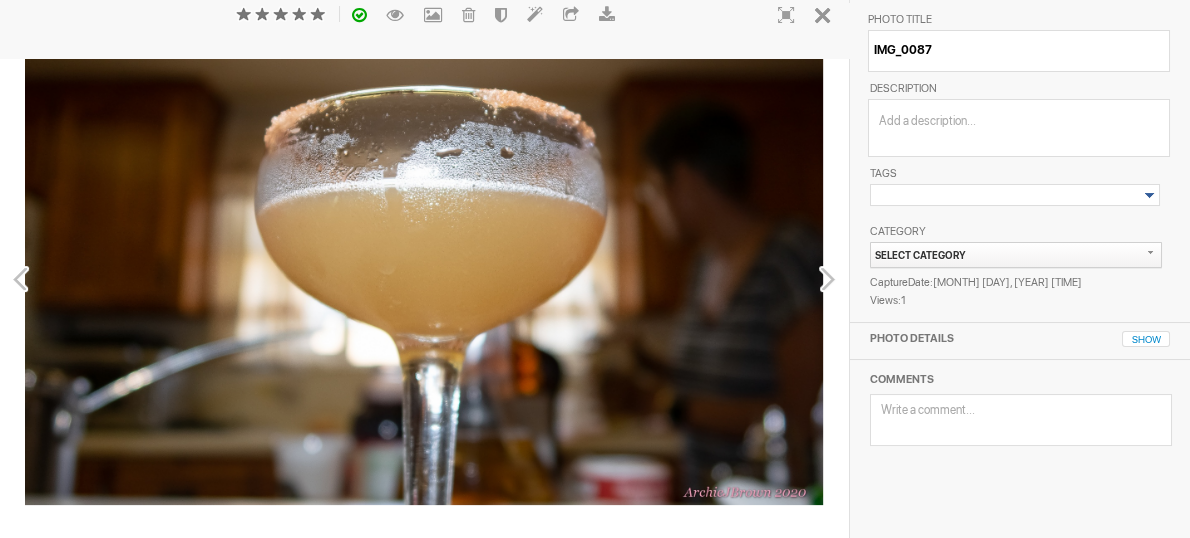 click at bounding box center [424, 278] 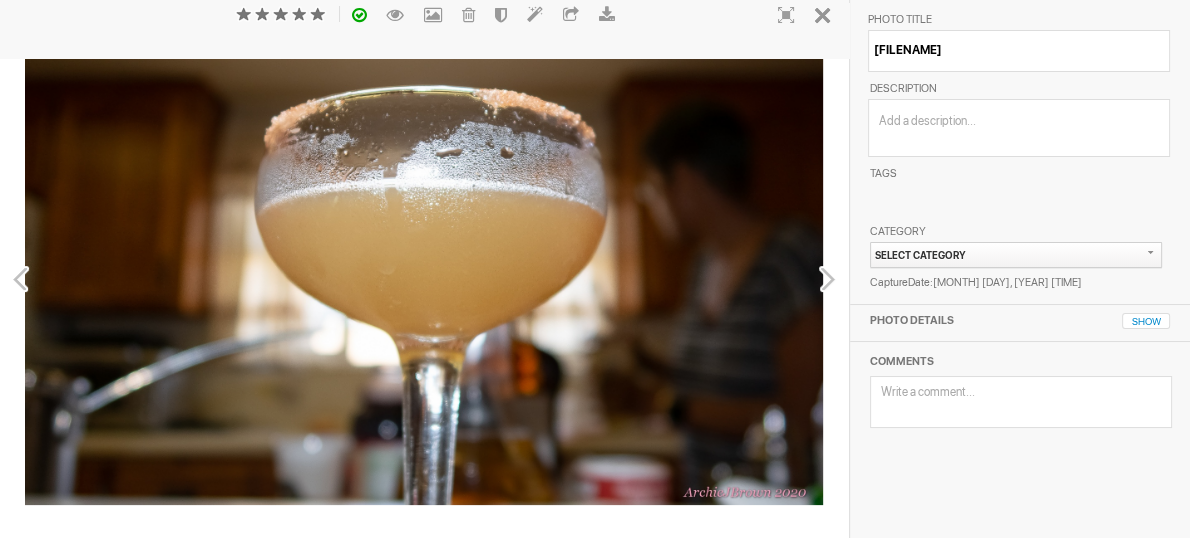 scroll, scrollTop: 39, scrollLeft: 0, axis: vertical 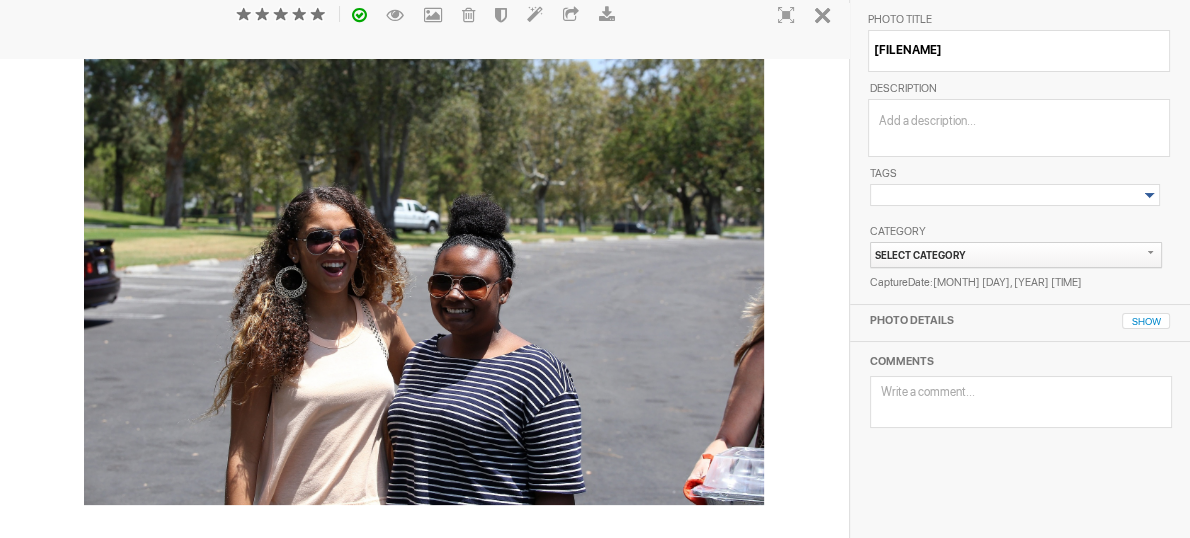 drag, startPoint x: 23, startPoint y: 237, endPoint x: 818, endPoint y: 28, distance: 822.01337 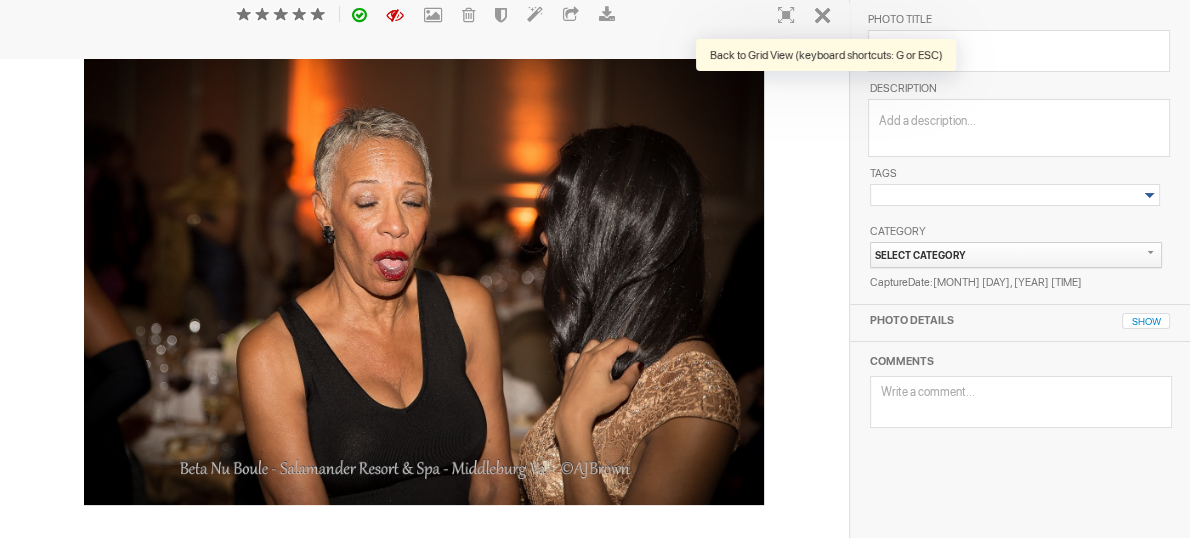 click at bounding box center (826, 14) 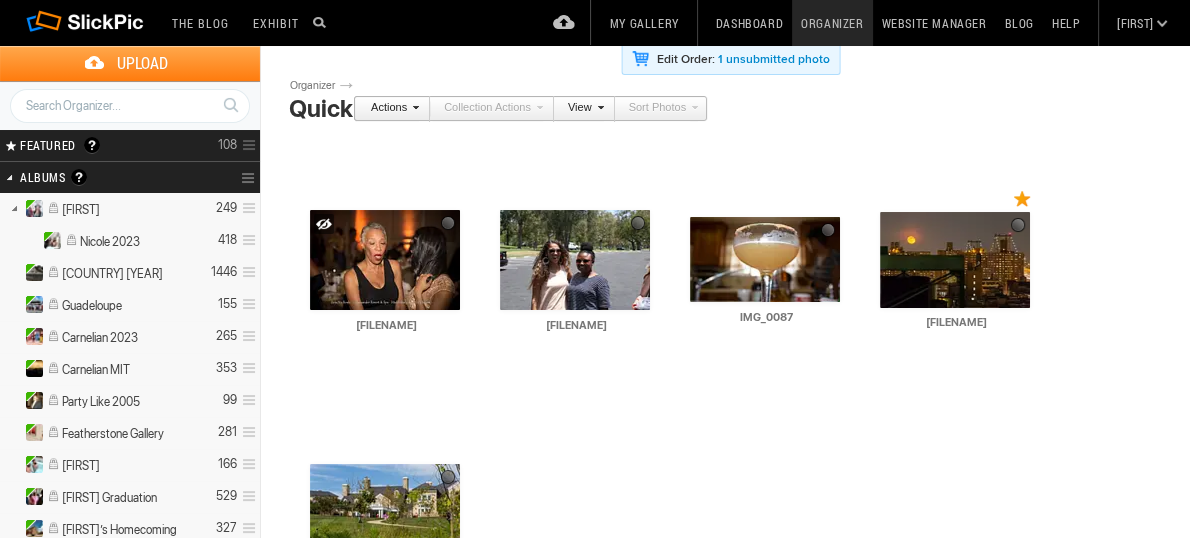 scroll, scrollTop: 39, scrollLeft: 0, axis: vertical 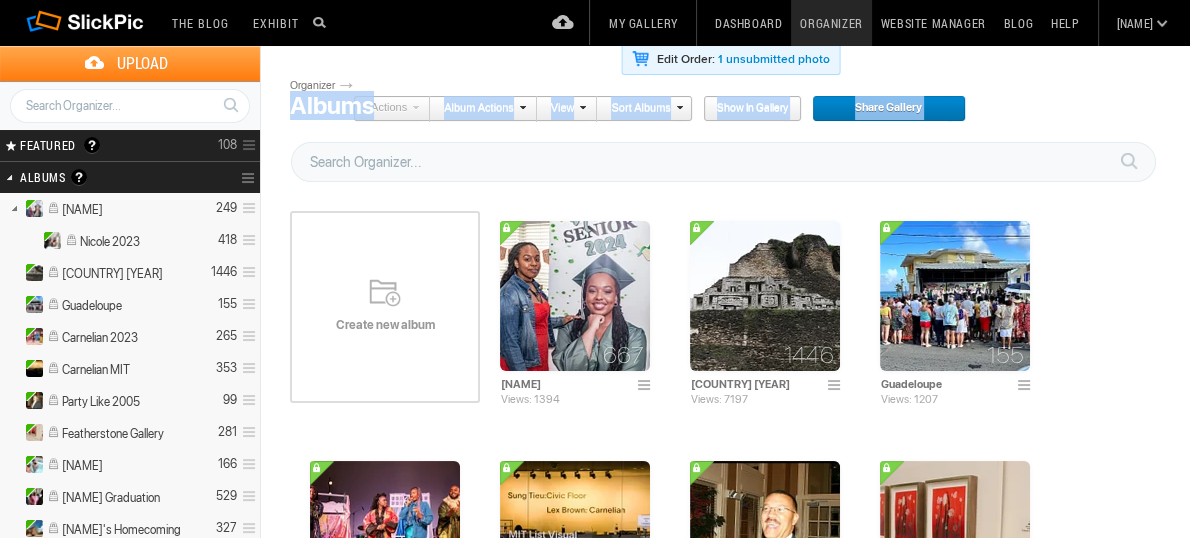 drag, startPoint x: 626, startPoint y: 121, endPoint x: 530, endPoint y: 138, distance: 97.49359 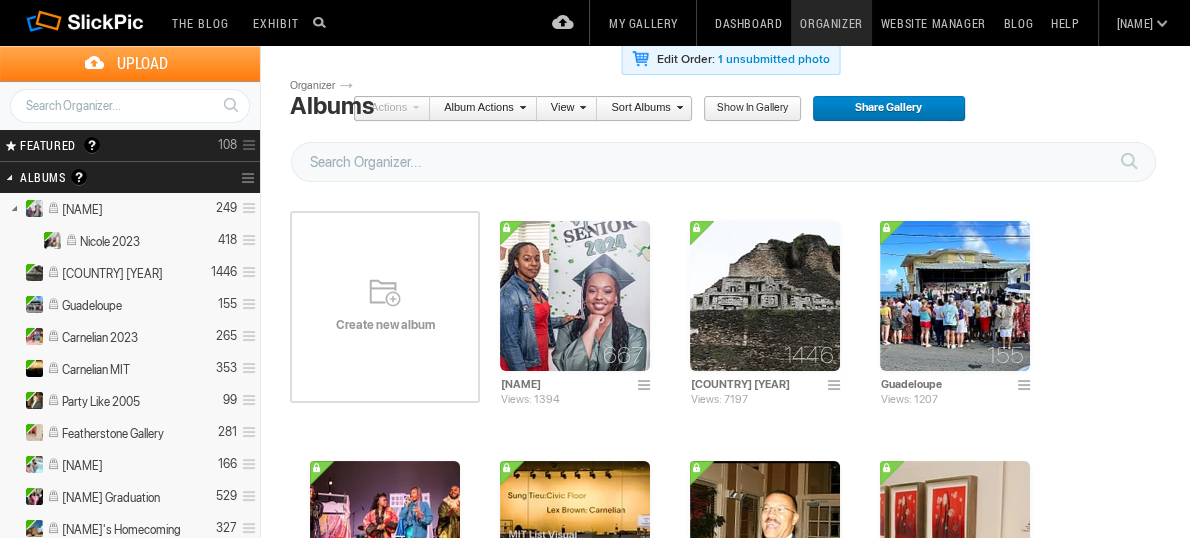 click on "FEATURED
Visible Invisible
Your Featured Gallery is the place to showcase the very best photos from your public albums.  Here you can even display photos from your Unlisted albums.
Benefits of the Featured Gallery:
It shows all of your best photos in one place, it’s a mini-portfolio for your gallery!
It’s good for SEO (Search Engine Optimization)
It might be accepted to the SlickPic Exhibit: SlickPic's team of curators look through your Featured Gallery and might even add a photo that they love to be displayed on the SlickPic Exhibit. These selected photos might also be displayed on SlickPic social media accounts like Facebook, Instagram, etc with photo credits to you. That provides you SEO "backlink".  Please see Terms of Use.
108" at bounding box center [130, 145] 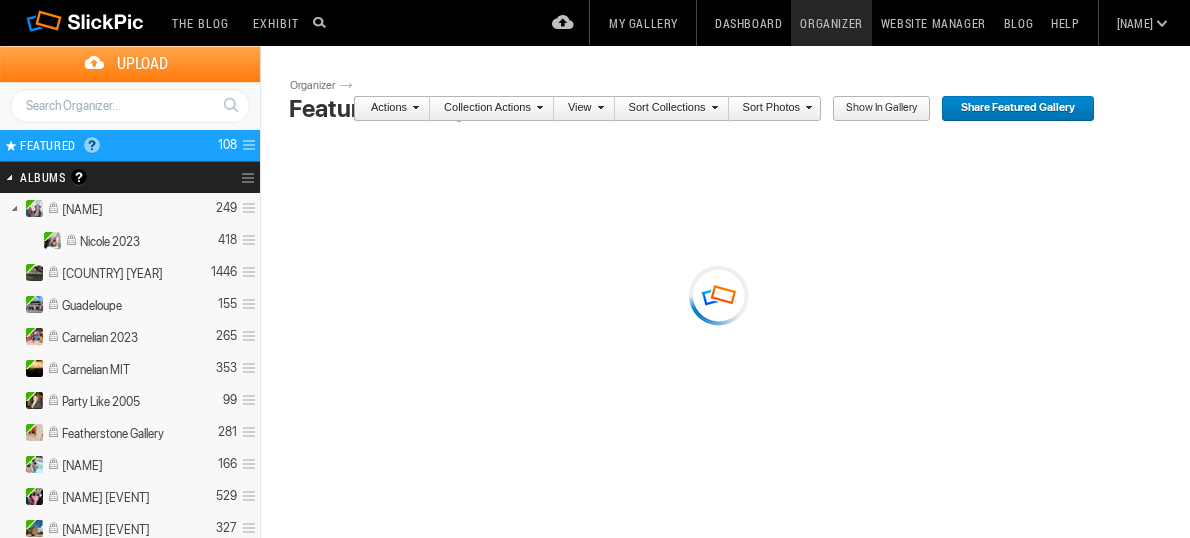 scroll, scrollTop: 0, scrollLeft: 0, axis: both 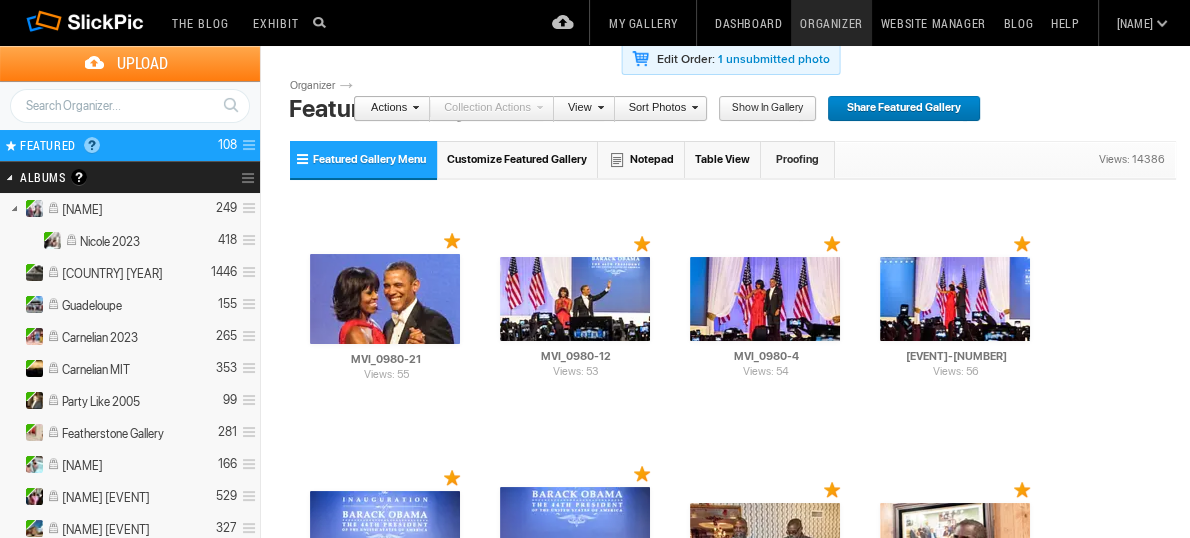 click on "FEATURED
Visible Invisible
Your Featured Gallery is the place to showcase the very best photos from your public albums.  Here you can even display photos from your Unlisted albums.
Benefits of the Featured Gallery:
It shows all of your best photos in one place, it’s a mini-portfolio for your gallery!
It’s good for SEO (Search Engine Optimization)
It might be accepted to the SlickPic Exhibit: SlickPic's team of curators look through your Featured Gallery and might even add a photo that they love to be displayed on the SlickPic Exhibit. These selected photos might also be displayed on SlickPic social media accounts like Facebook, Instagram, etc with photo credits to you. That provides you SEO "backlink".  Please see Terms of Use.
[NUMBER]" at bounding box center [130, 145] 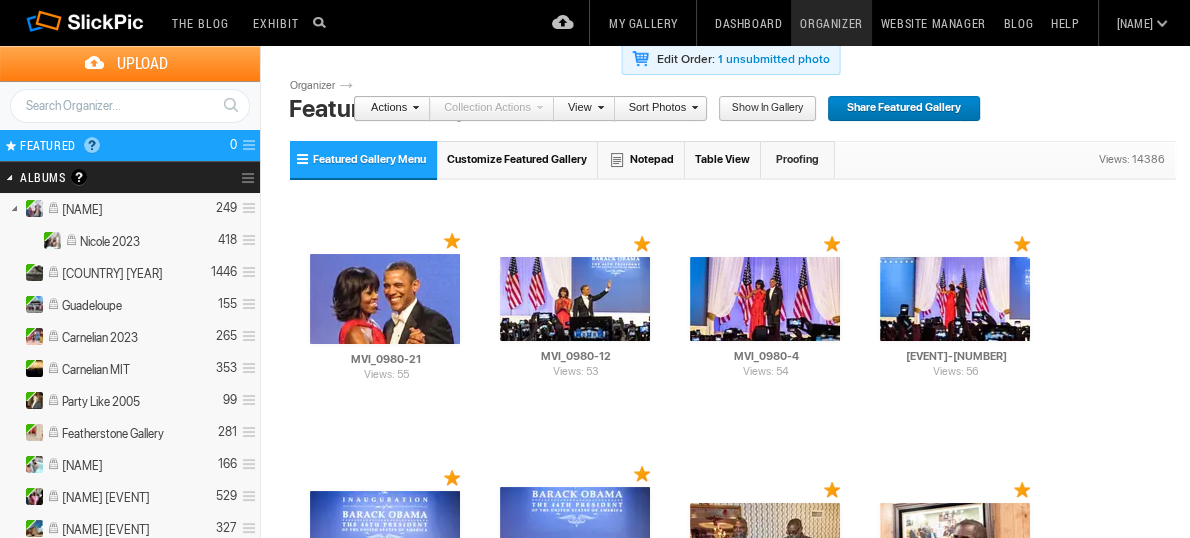 click on "FEATURED
Visible Invisible
Your Featured Gallery is the place to showcase the very best photos from your public albums.  Here you can even display photos from your Unlisted albums.
Benefits of the Featured Gallery:
It shows all of your best photos in one place, it’s a mini-portfolio for your gallery!
It’s good for SEO (Search Engine Optimization)
It might be accepted to the SlickPic Exhibit: SlickPic's team of curators look through your Featured Gallery and might even add a photo that they love to be displayed on the SlickPic Exhibit. These selected photos might also be displayed on SlickPic social media accounts like Facebook, Instagram, etc with photo credits to you. That provides you SEO "backlink".  Please see Terms of Use.
0" at bounding box center [130, 145] 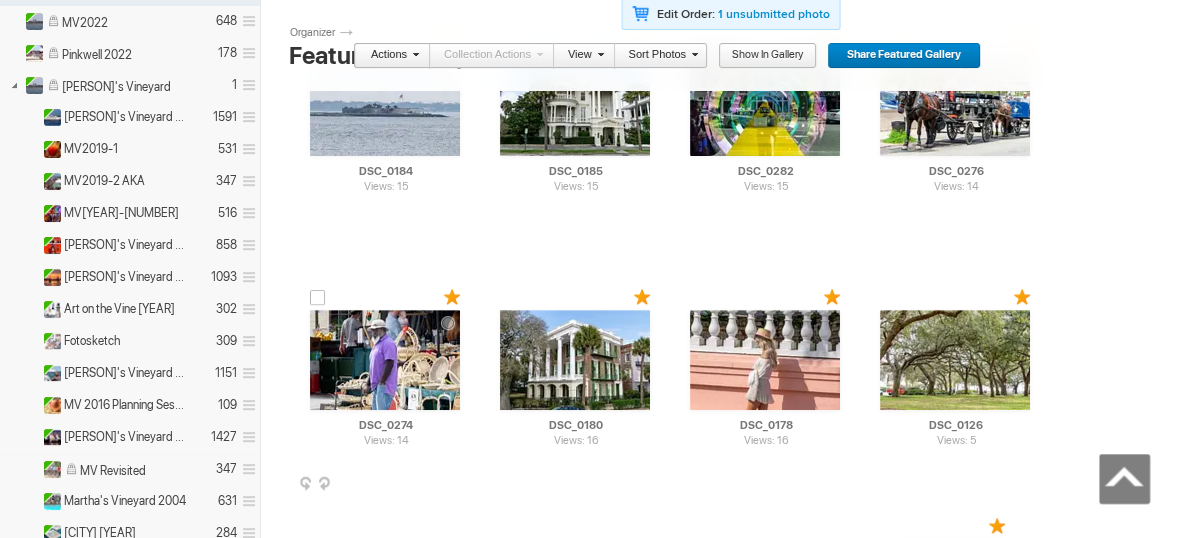 scroll, scrollTop: 836, scrollLeft: 0, axis: vertical 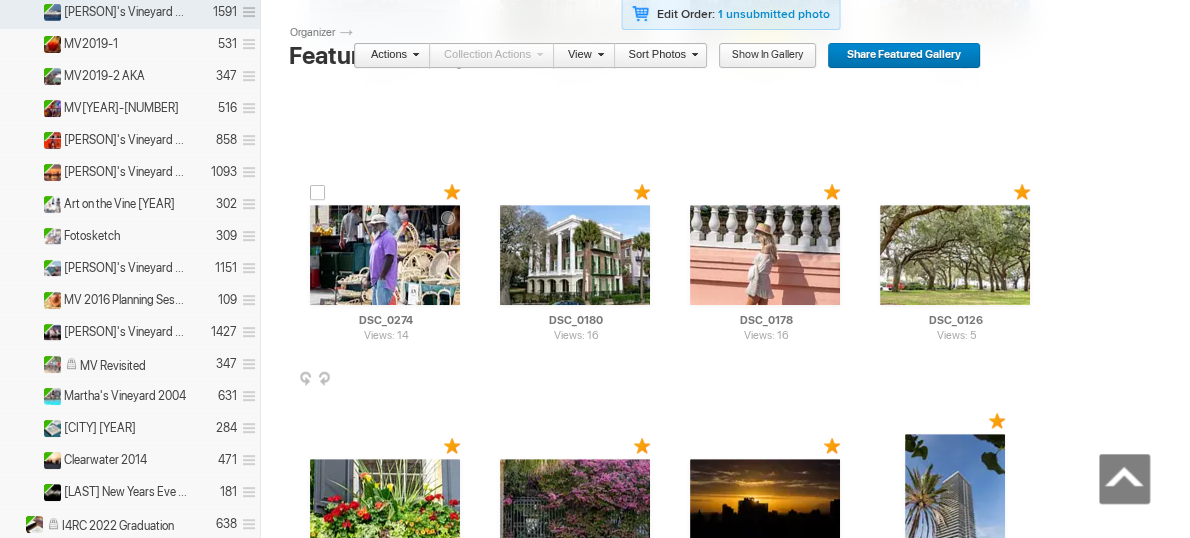 click at bounding box center (385, 255) 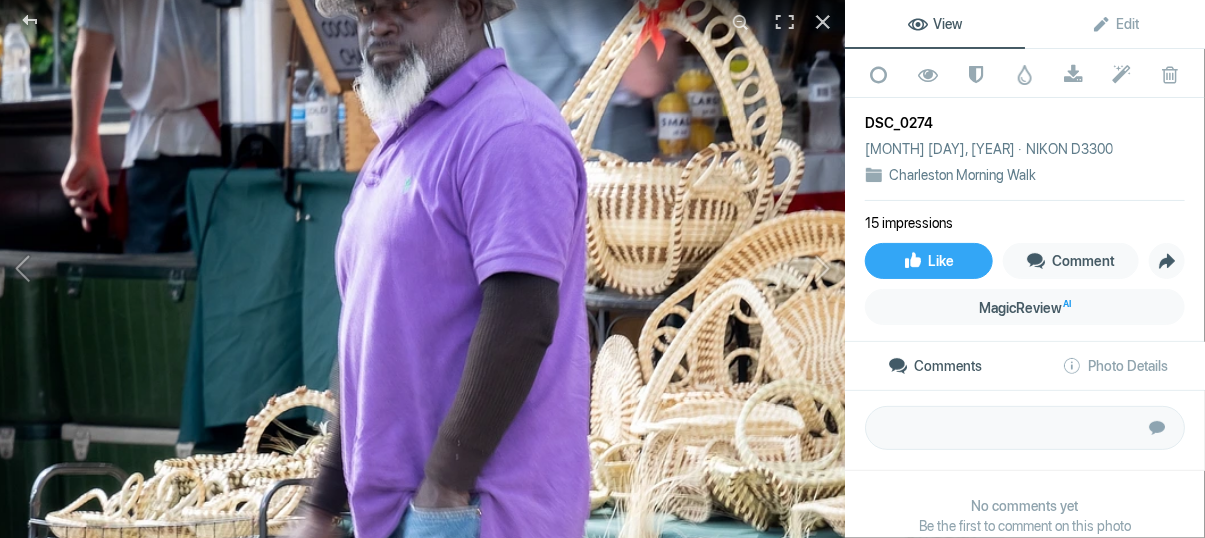 click 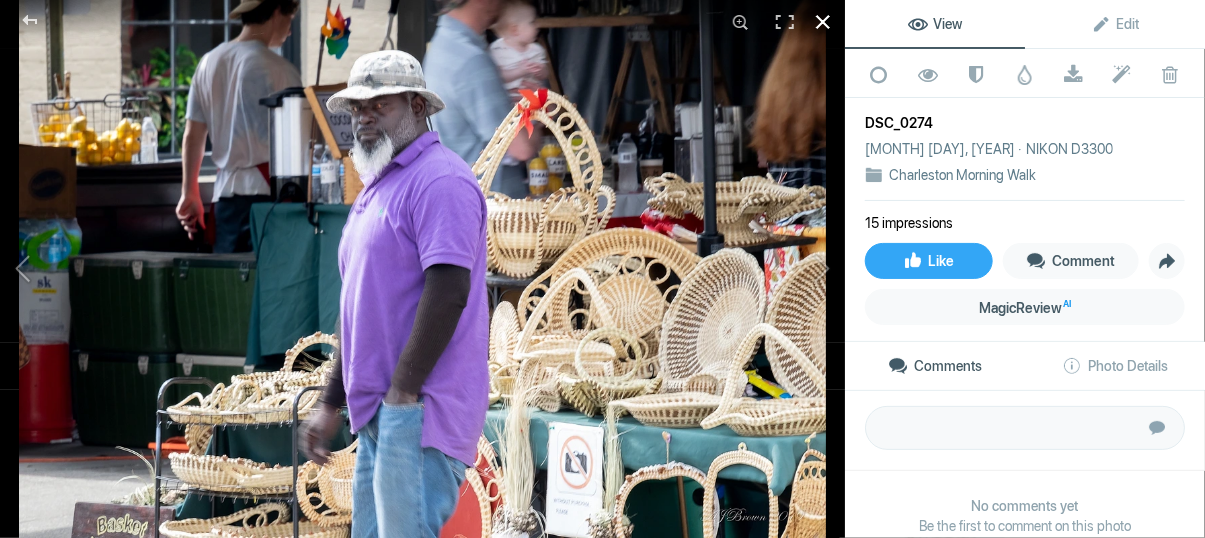 click 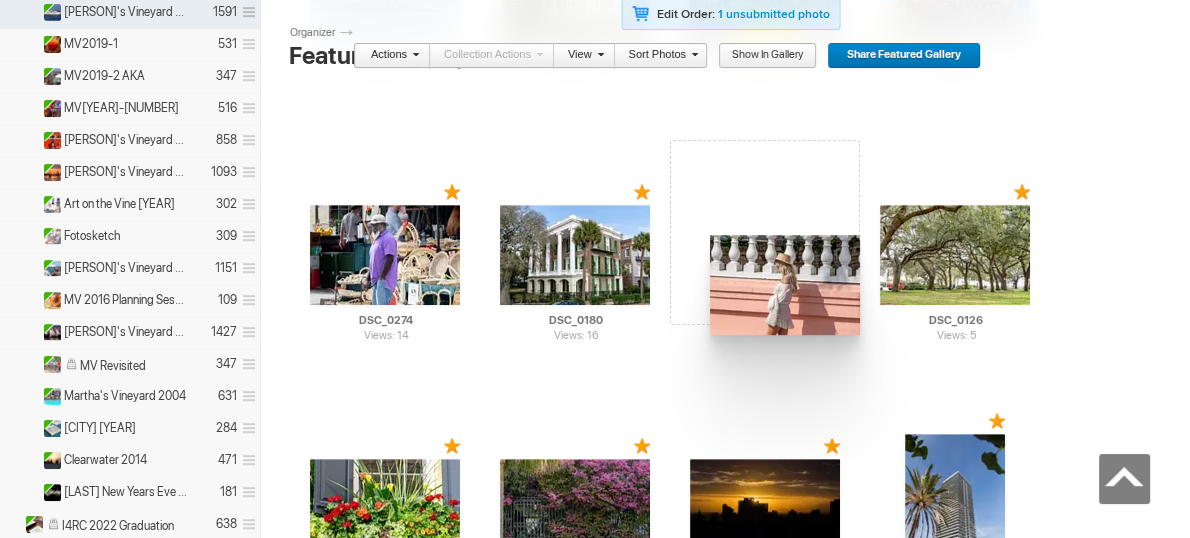 click on "Drop your photos here
Views: 55 AI MVI_0980-21
HTML:
Direct:
Forum:
Photo ID:
3314177
More..." at bounding box center (733, 2807) 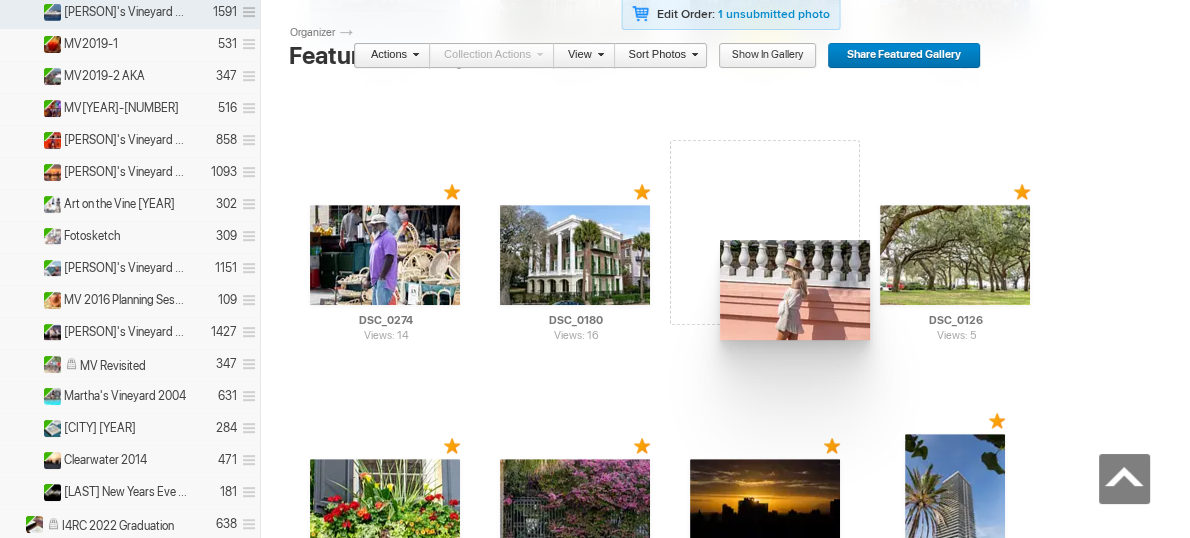 click on "Drop your photos here
Views: 55 AI MVI_0980-21
HTML:
Direct:
Forum:
Photo ID:
3314177
More..." at bounding box center [733, 2807] 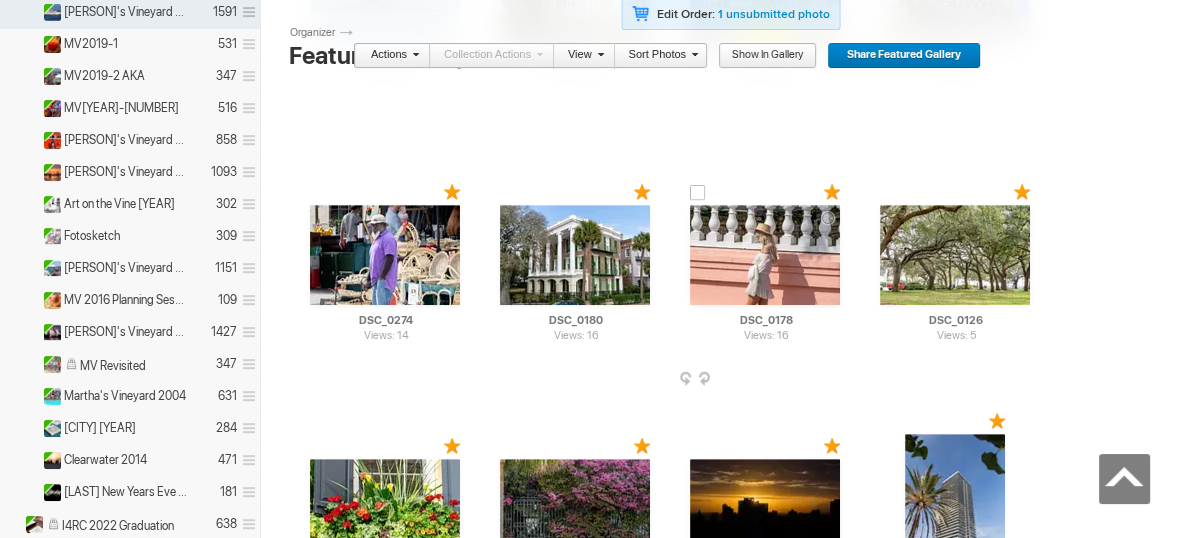 click at bounding box center (765, 255) 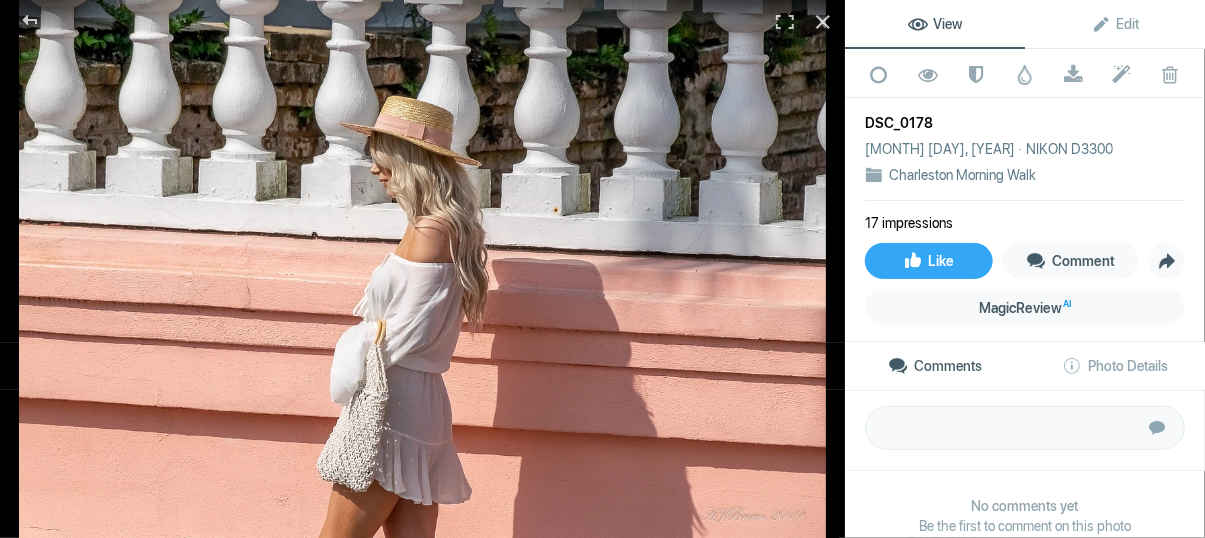 click 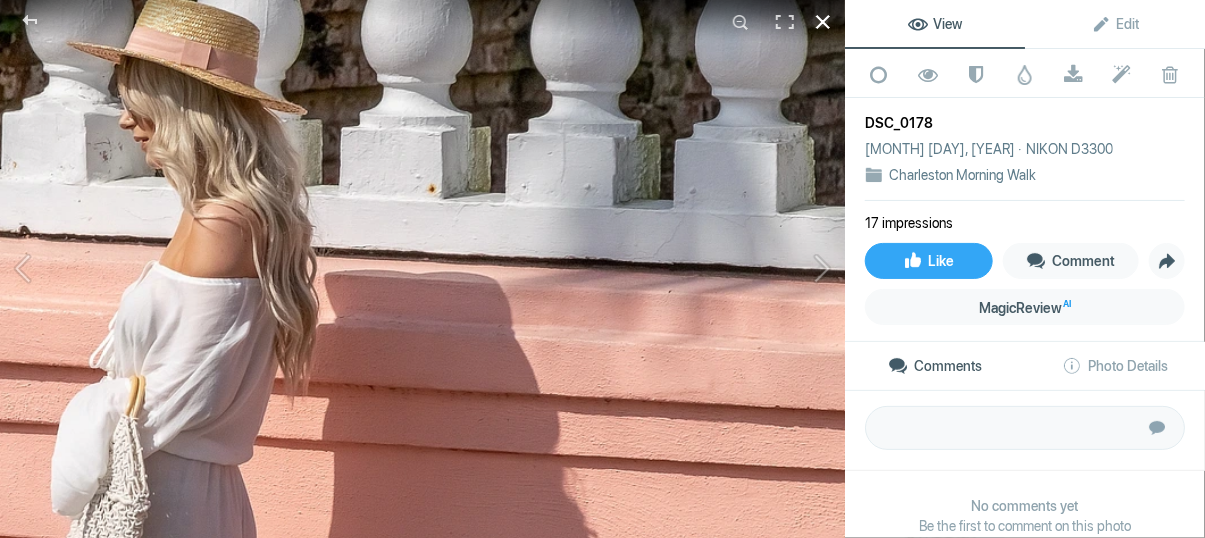click 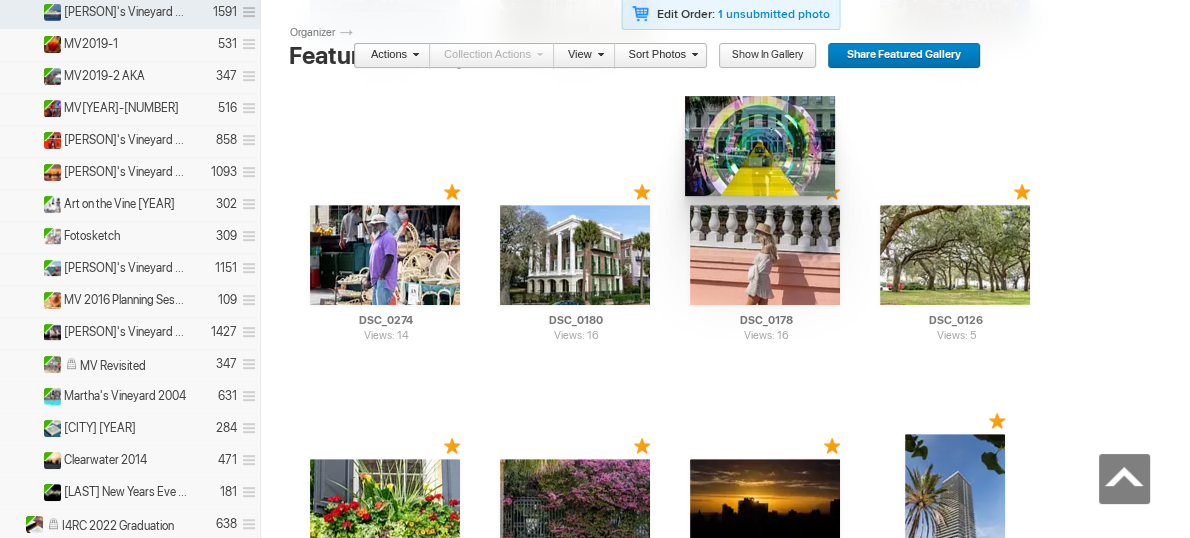 click on "Drop your photos here
Views: 55 AI MVI_0980-21
HTML:
Direct:
Forum:
Photo ID:
3314177
More..." at bounding box center (733, 2807) 